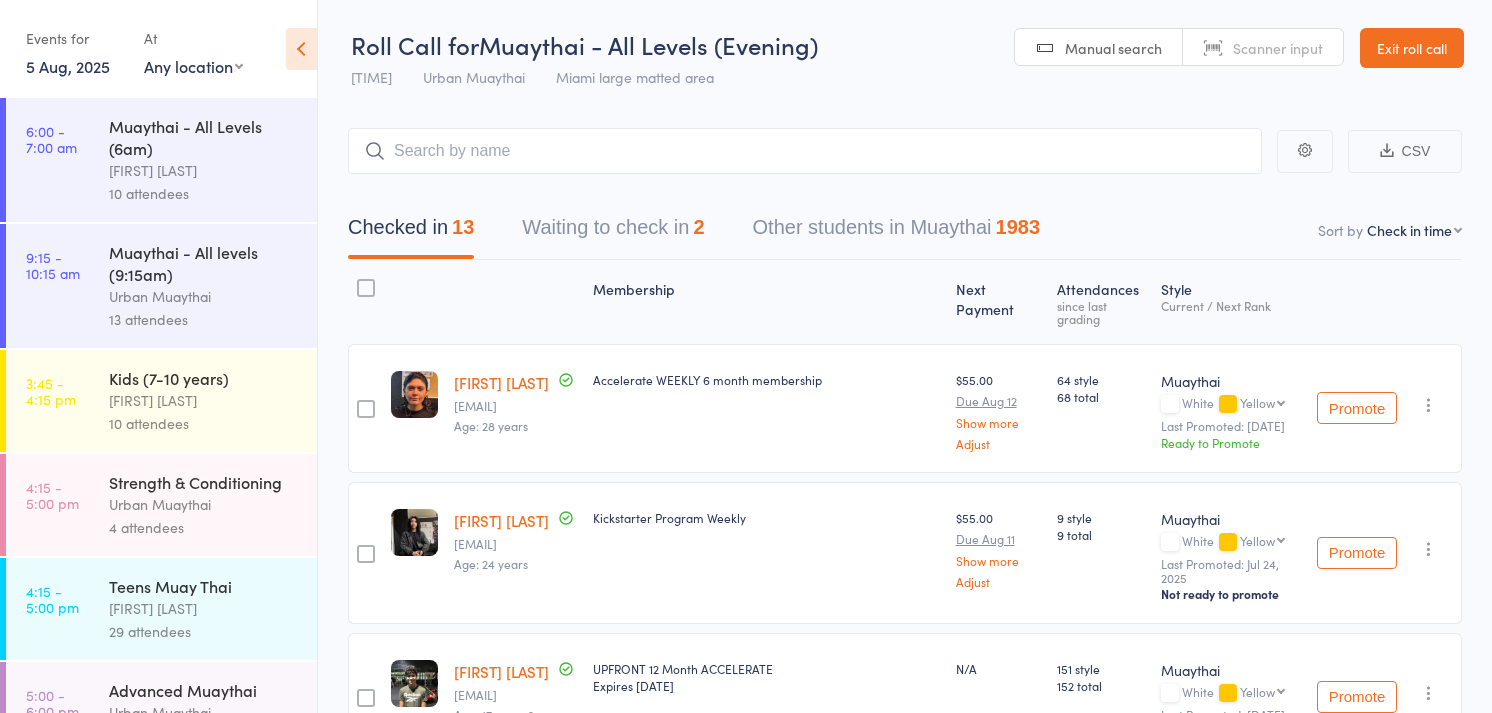 scroll, scrollTop: 0, scrollLeft: 0, axis: both 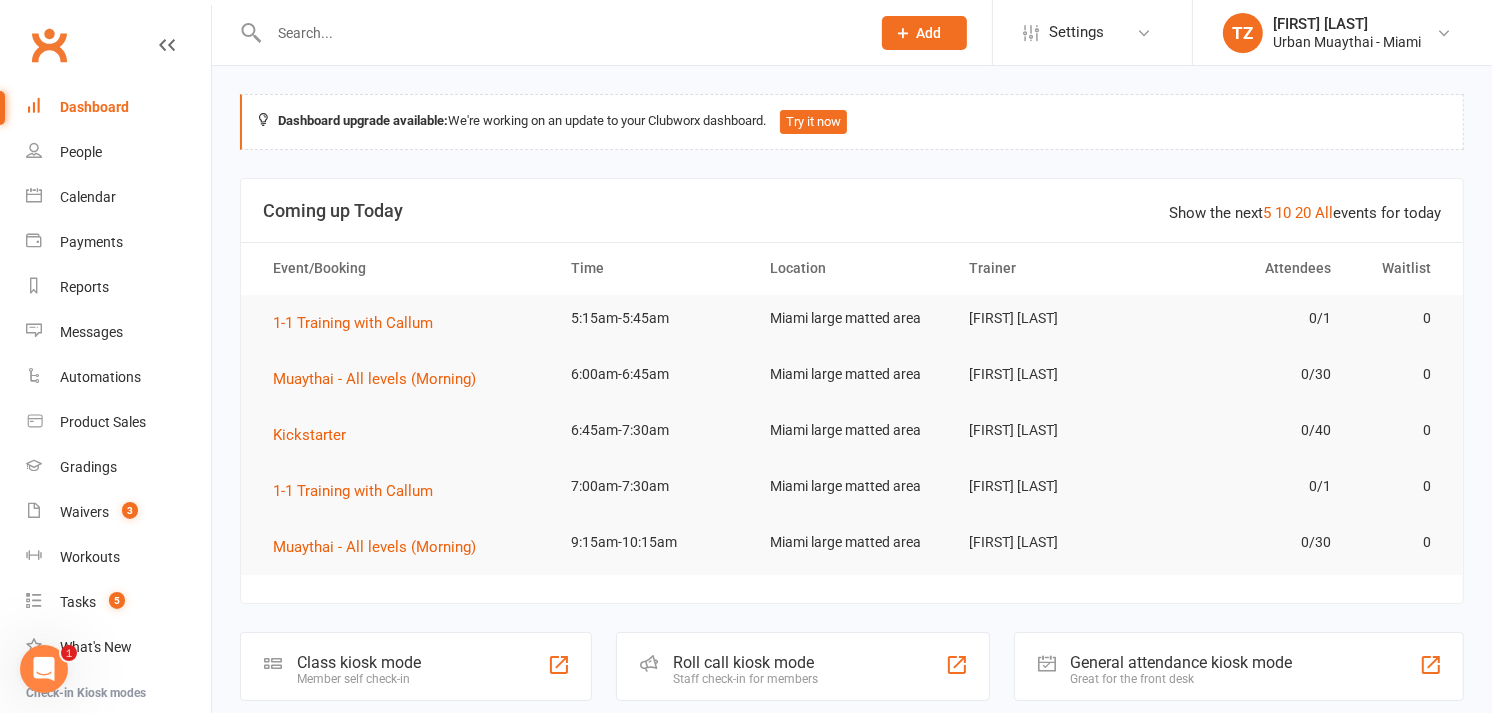 click on "Roll call kiosk mode Staff check-in for members" 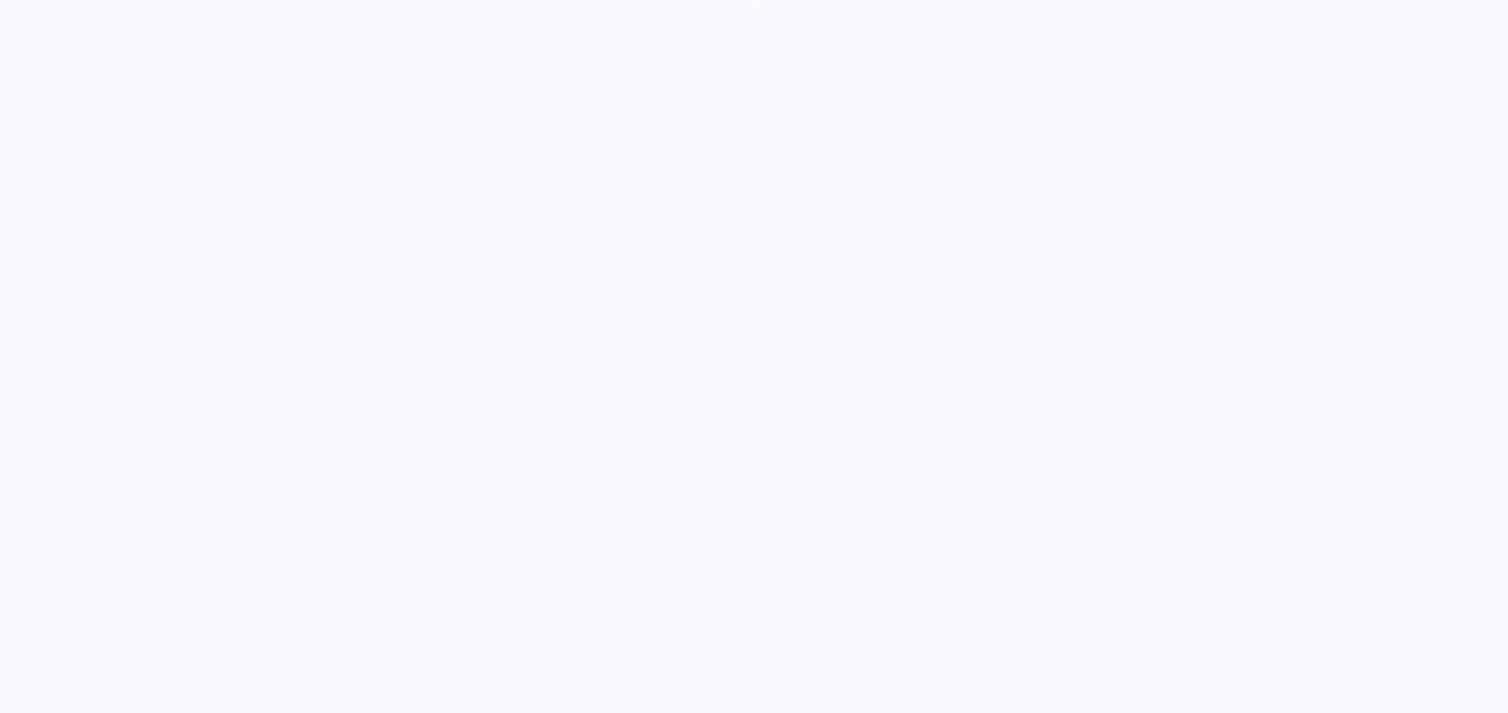 scroll, scrollTop: 0, scrollLeft: 0, axis: both 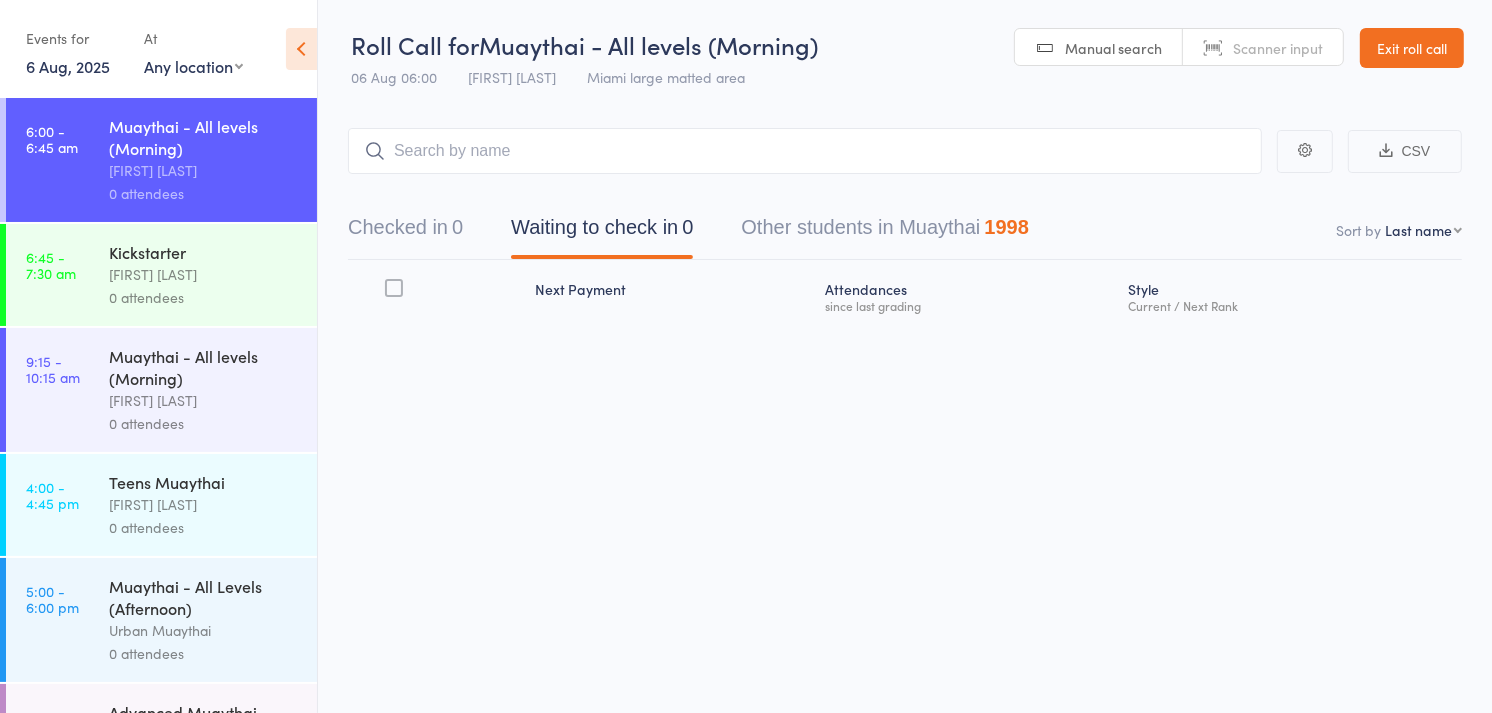 click on "6 Aug, 2025" at bounding box center (68, 66) 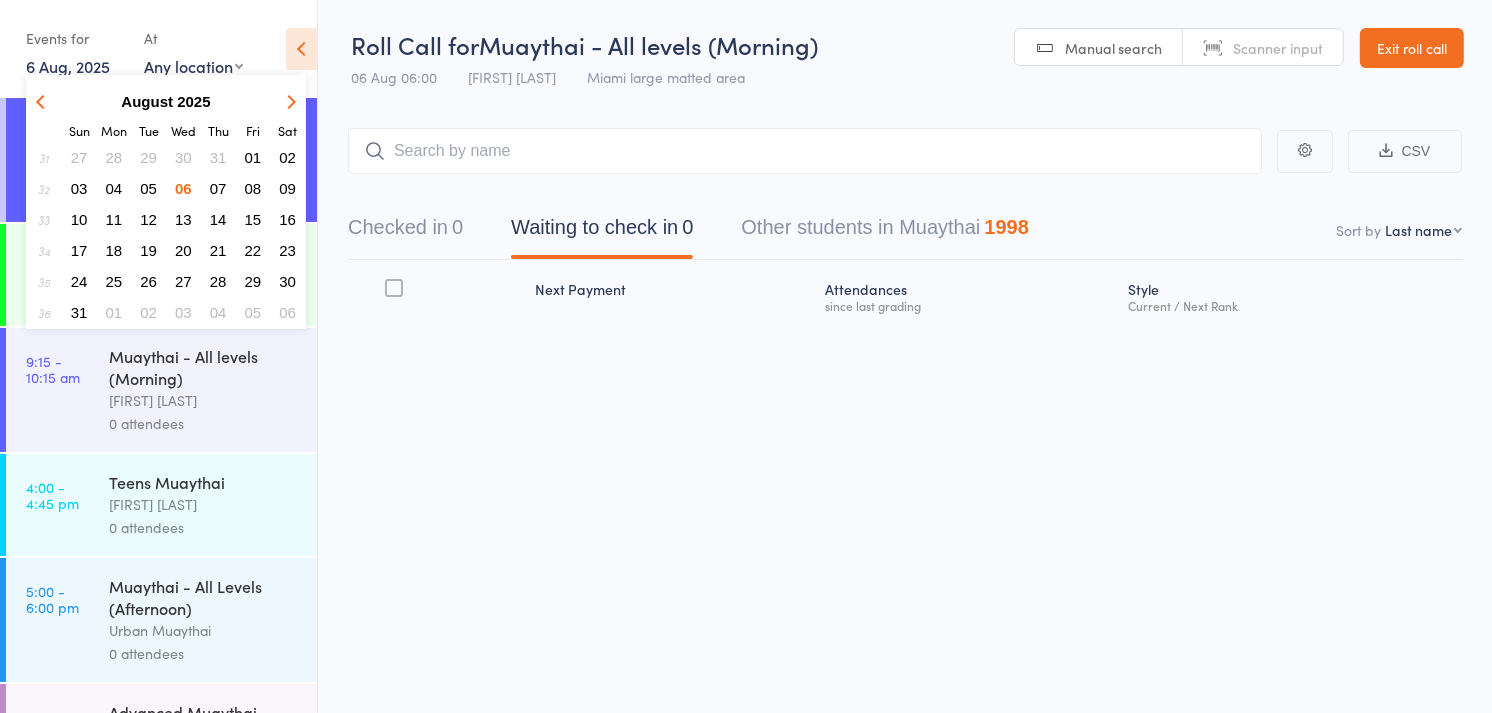 click on "05" at bounding box center [148, 188] 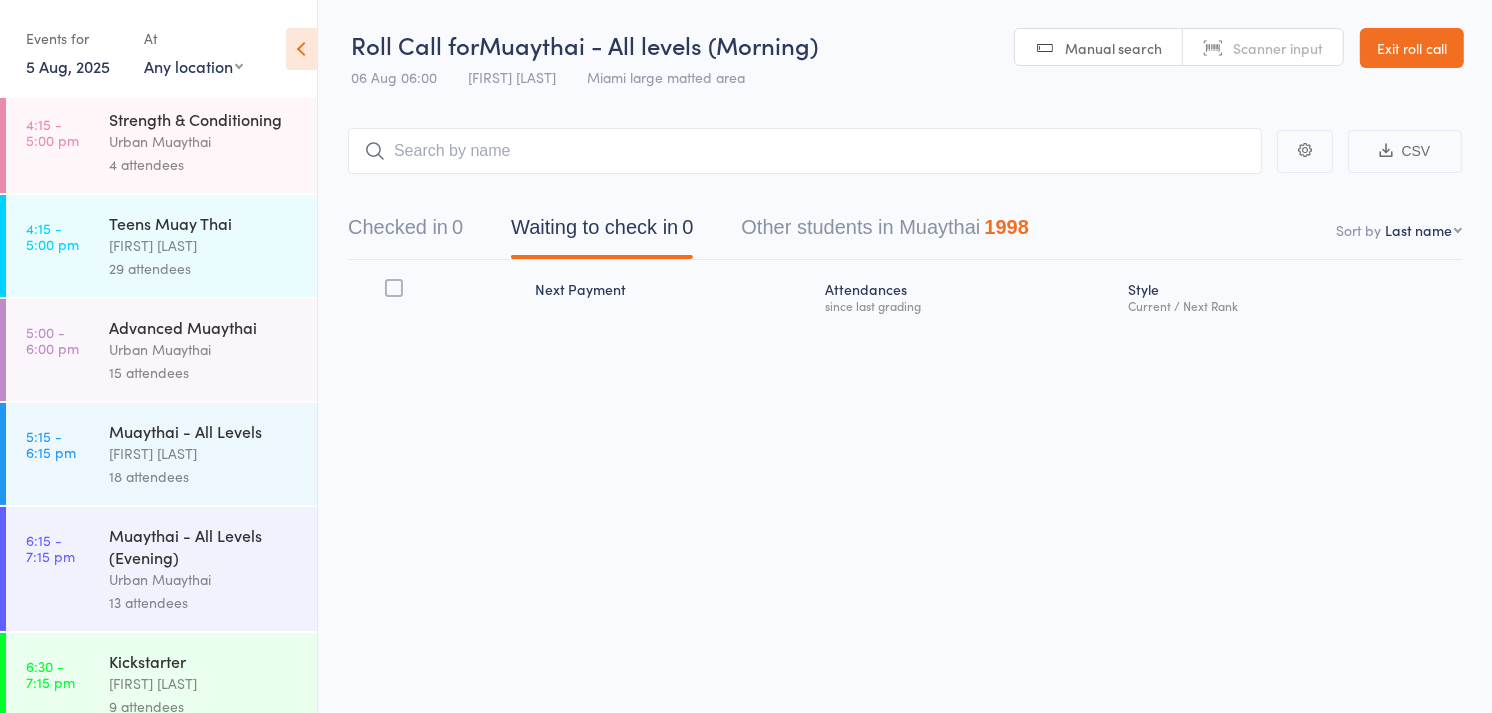 scroll, scrollTop: 411, scrollLeft: 0, axis: vertical 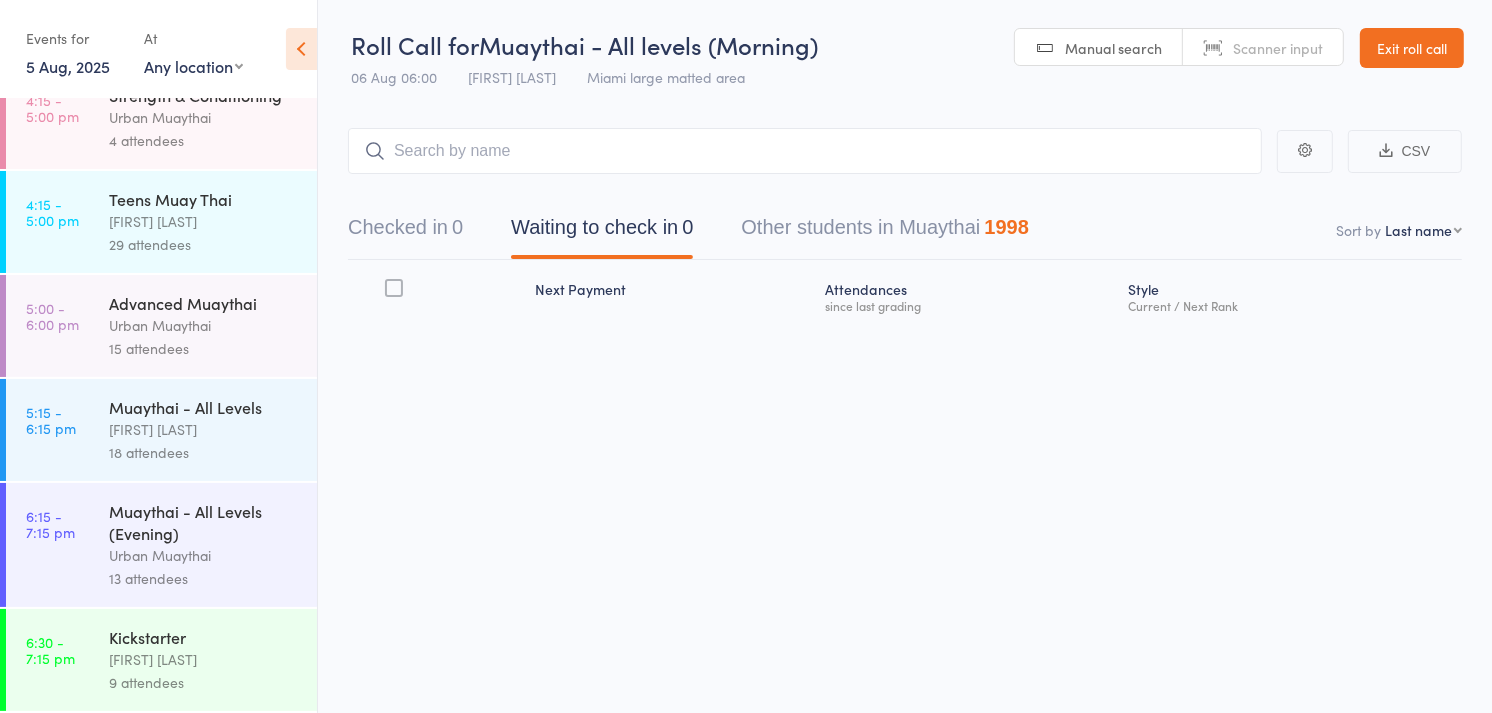 click on "Urban Muaythai" at bounding box center [204, 325] 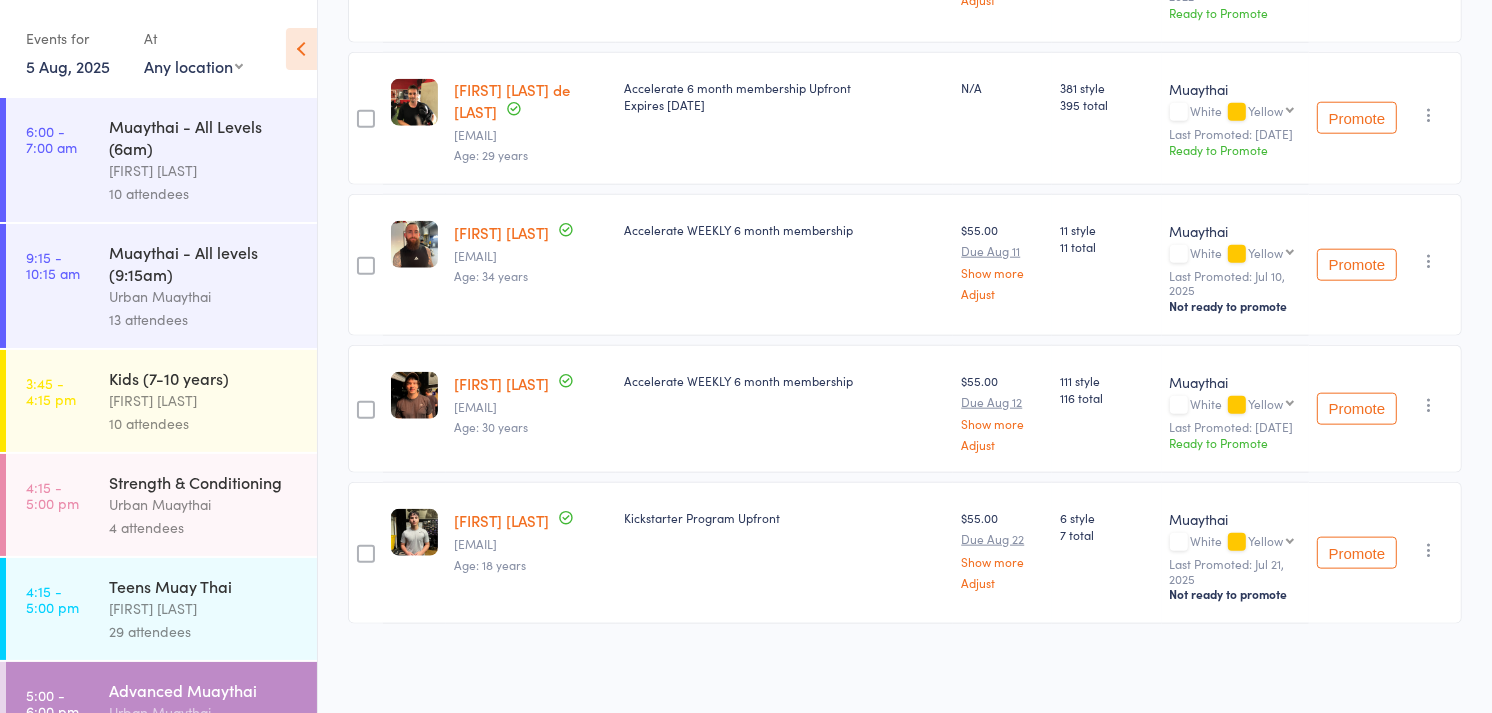 scroll, scrollTop: 2125, scrollLeft: 0, axis: vertical 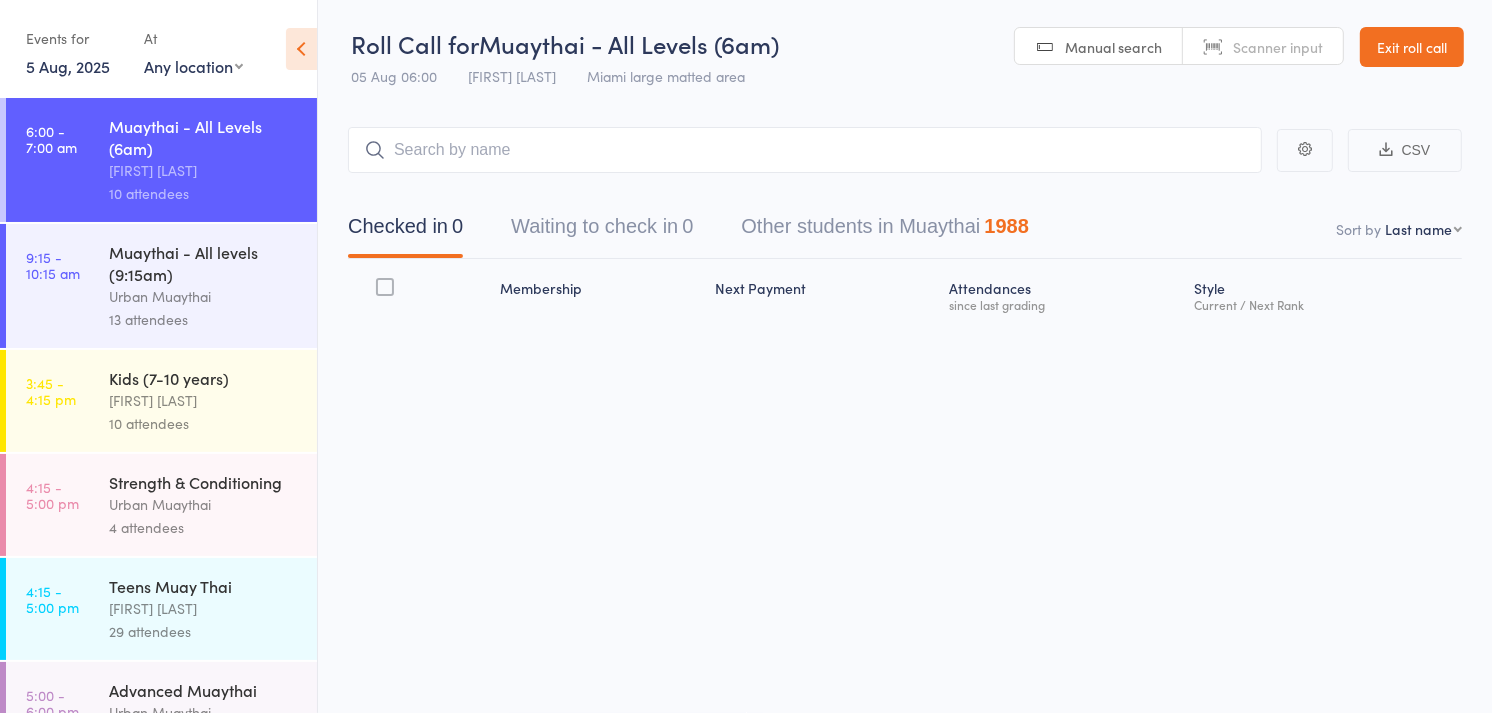 click on "5 Aug, 2025" at bounding box center [68, 66] 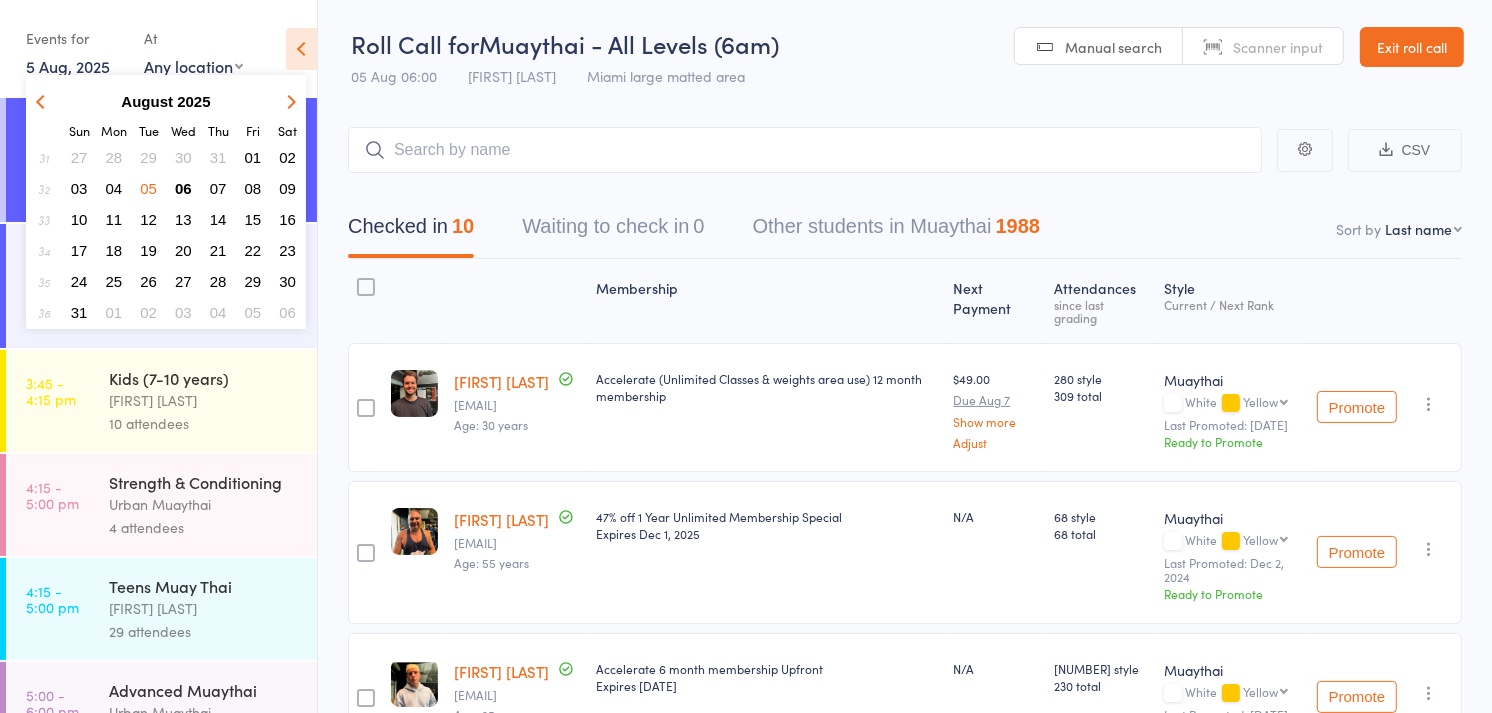 click on "06" at bounding box center [183, 188] 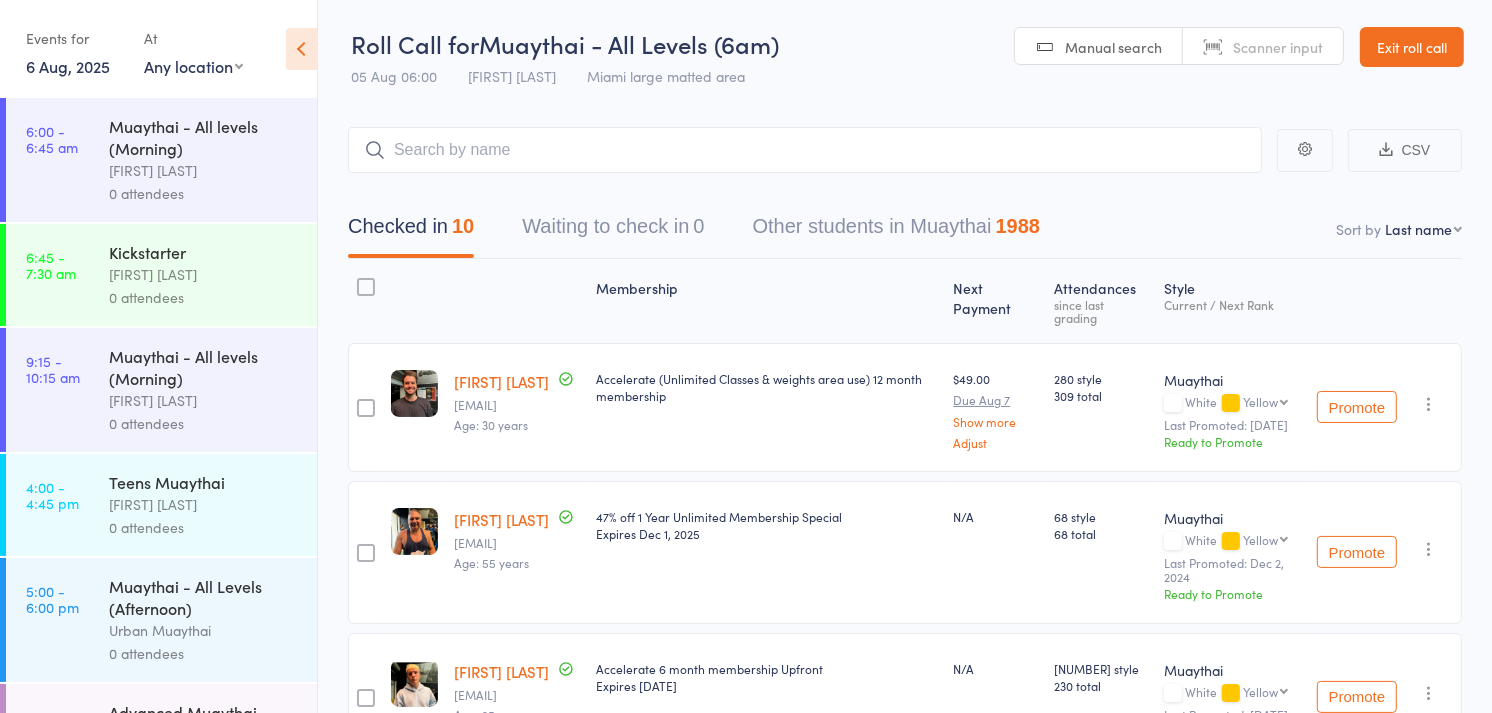 click on "[FIRST] [LAST]" at bounding box center [204, 170] 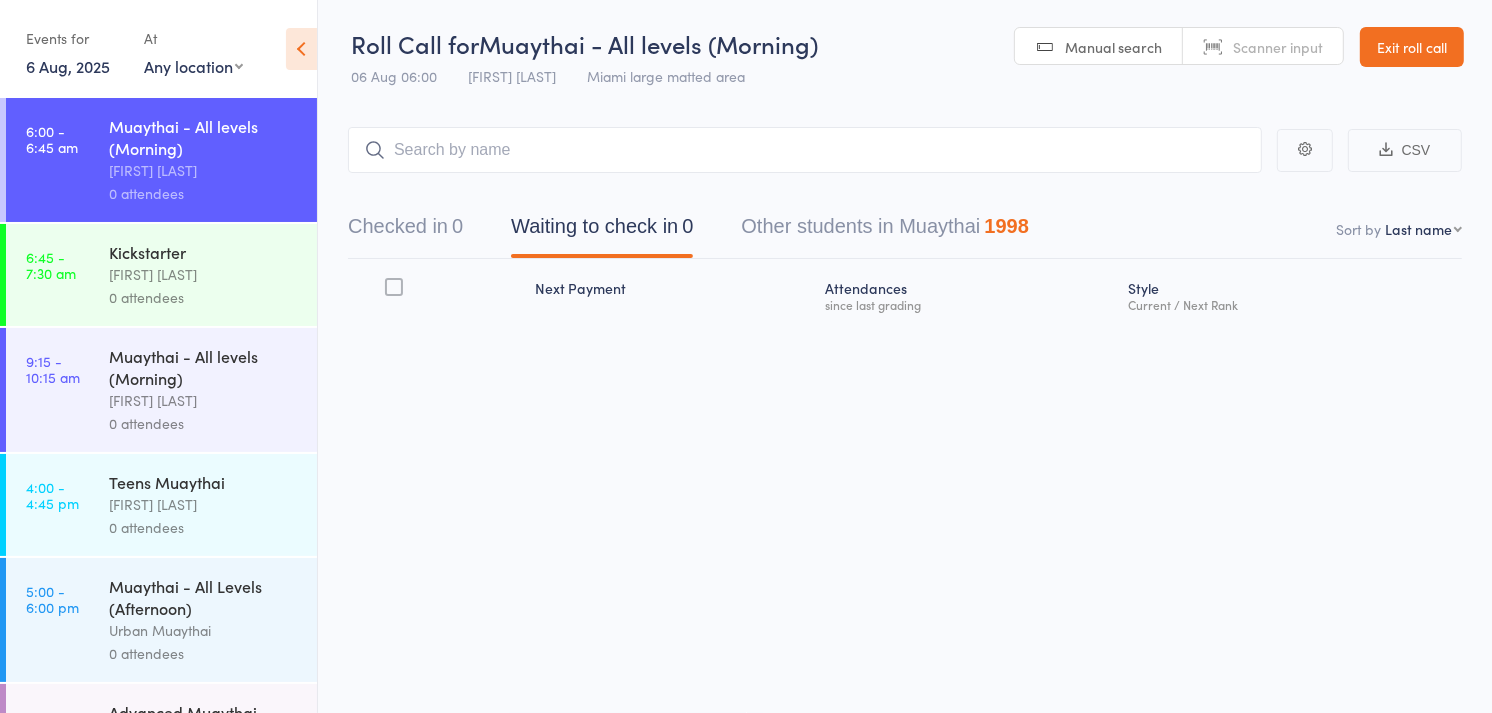 click on "Scanner input" at bounding box center (1278, 47) 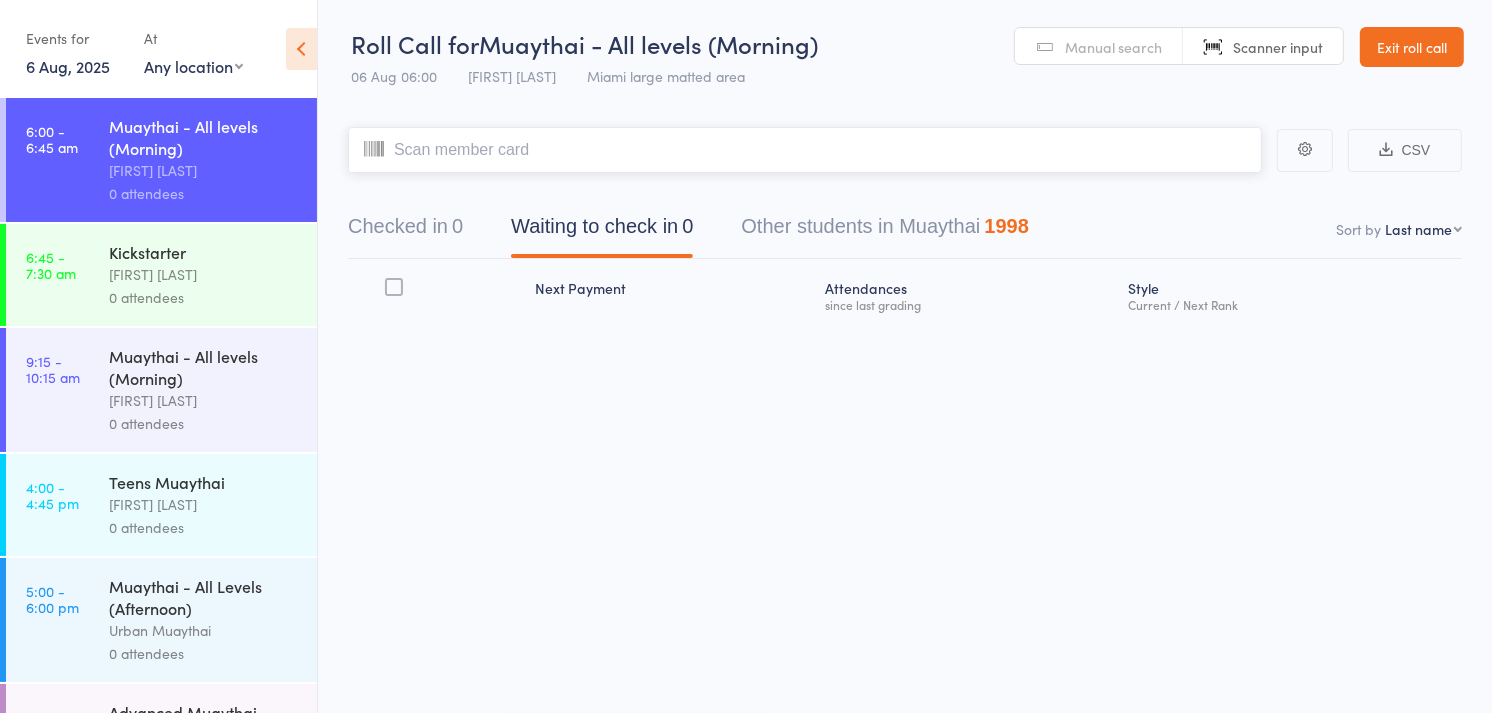 click on "Checked in  0" at bounding box center [405, 231] 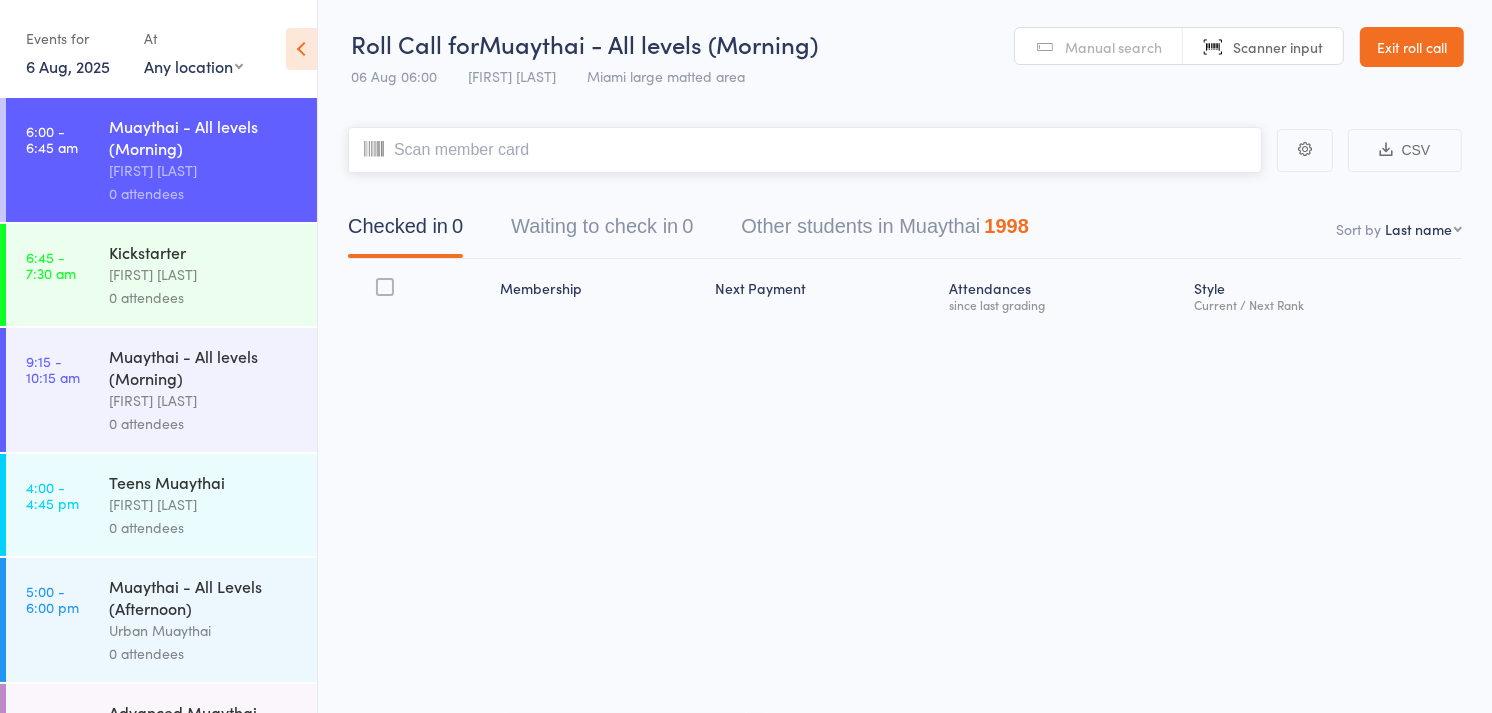 click at bounding box center [805, 150] 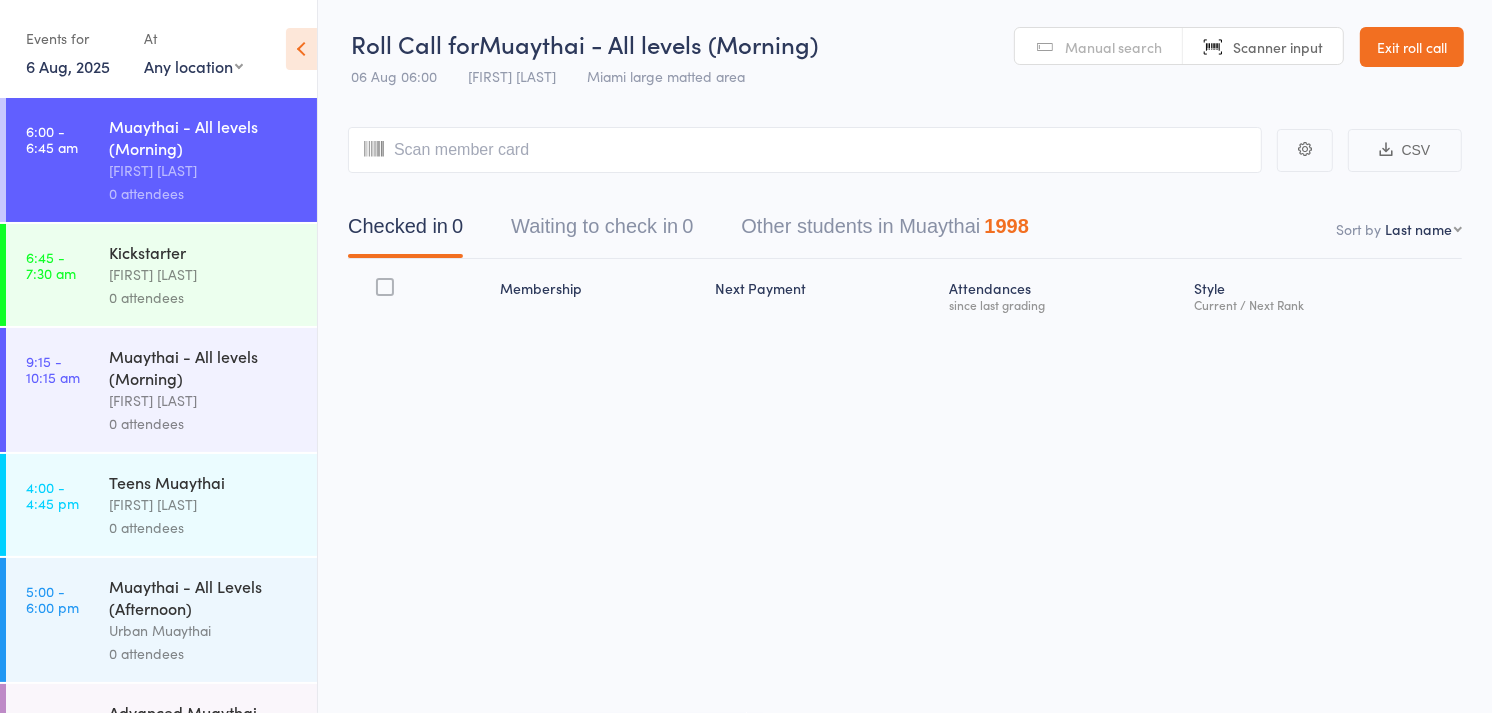 click on "Manual search" at bounding box center (1113, 47) 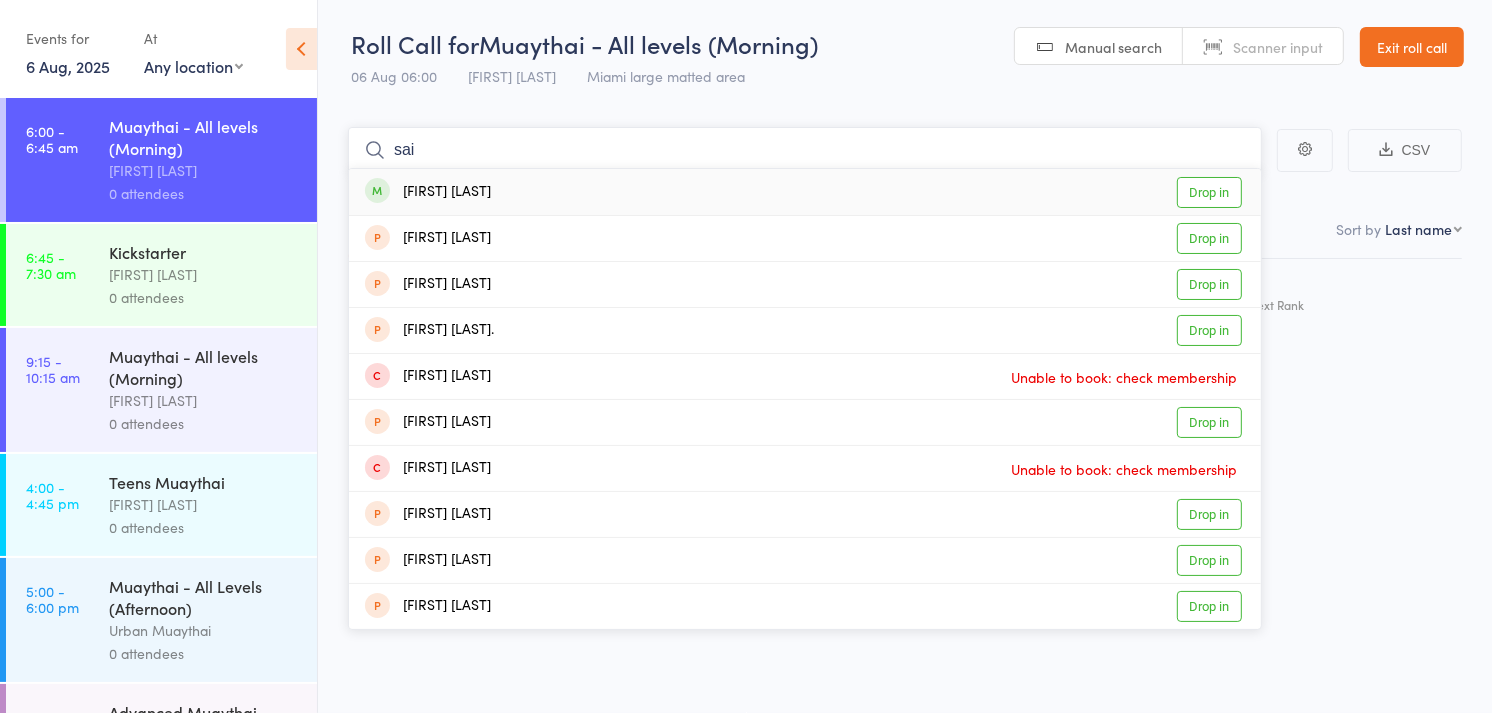 type on "sai" 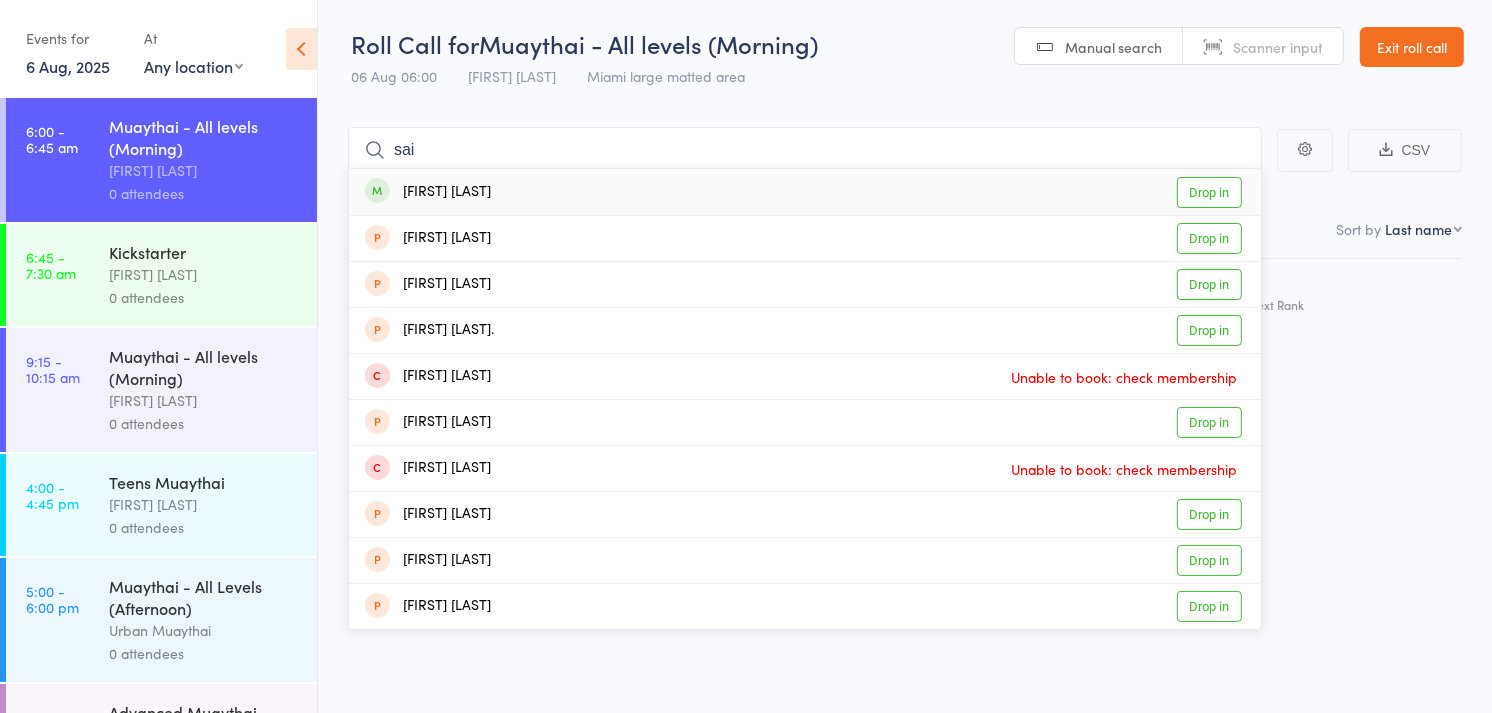 click on "Sai Wongcongsawat Drop in" at bounding box center (805, 192) 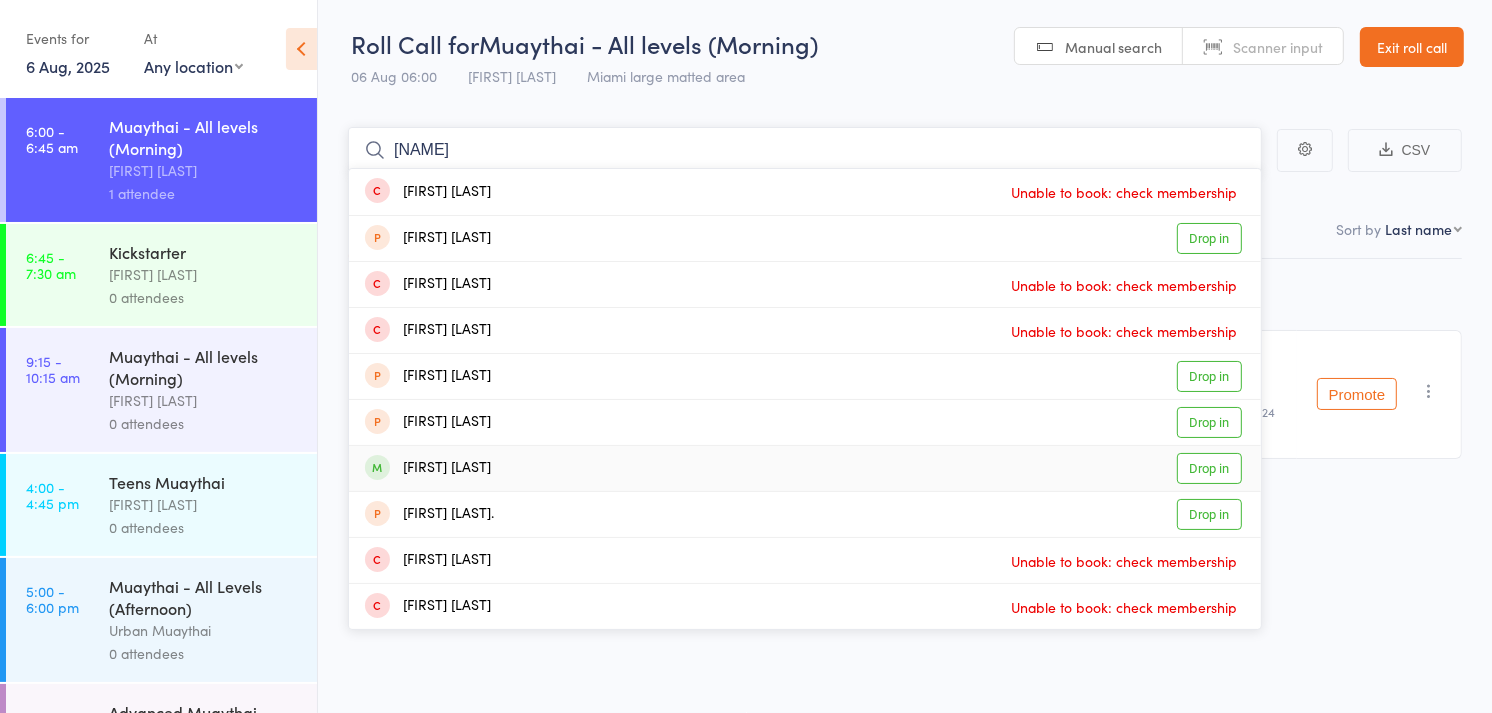 type on "robbi" 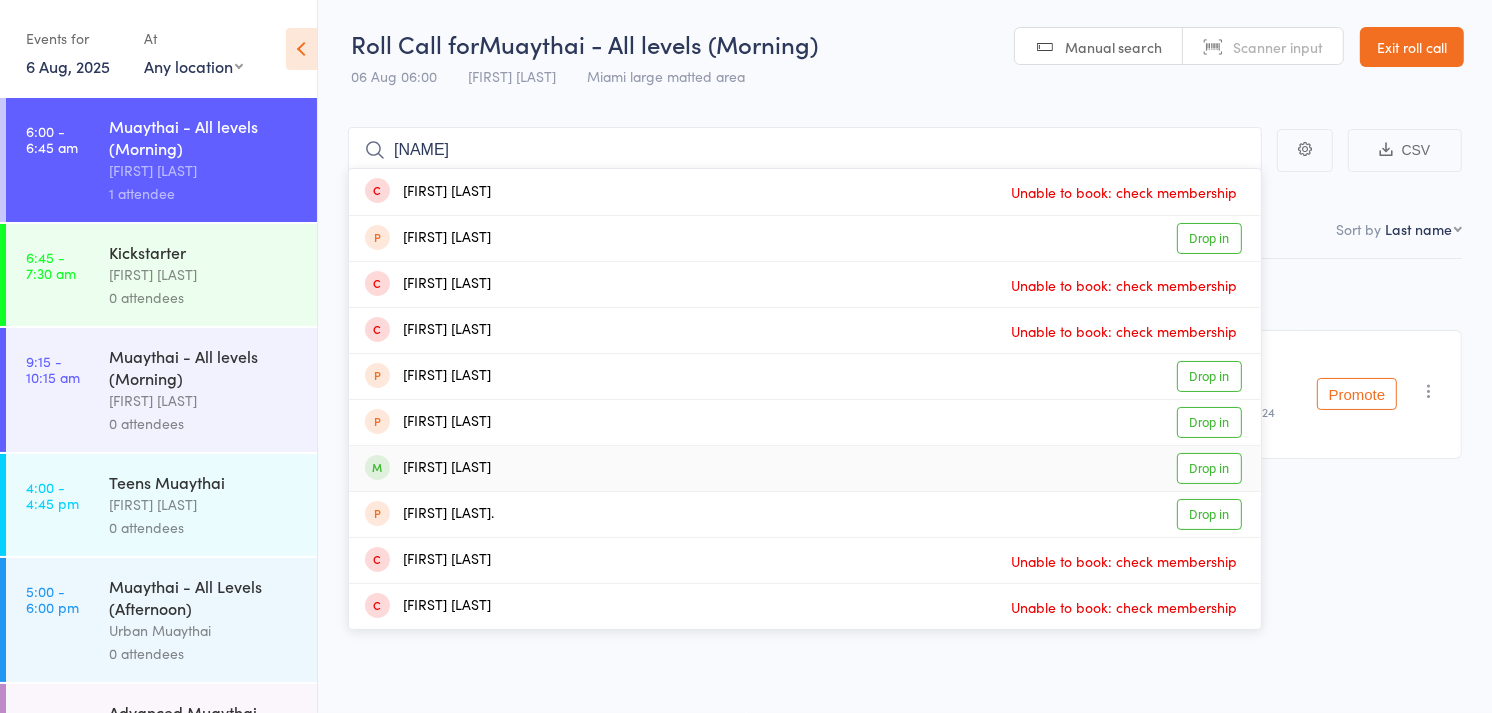 click on "[FIRST] [LAST]" at bounding box center (428, 468) 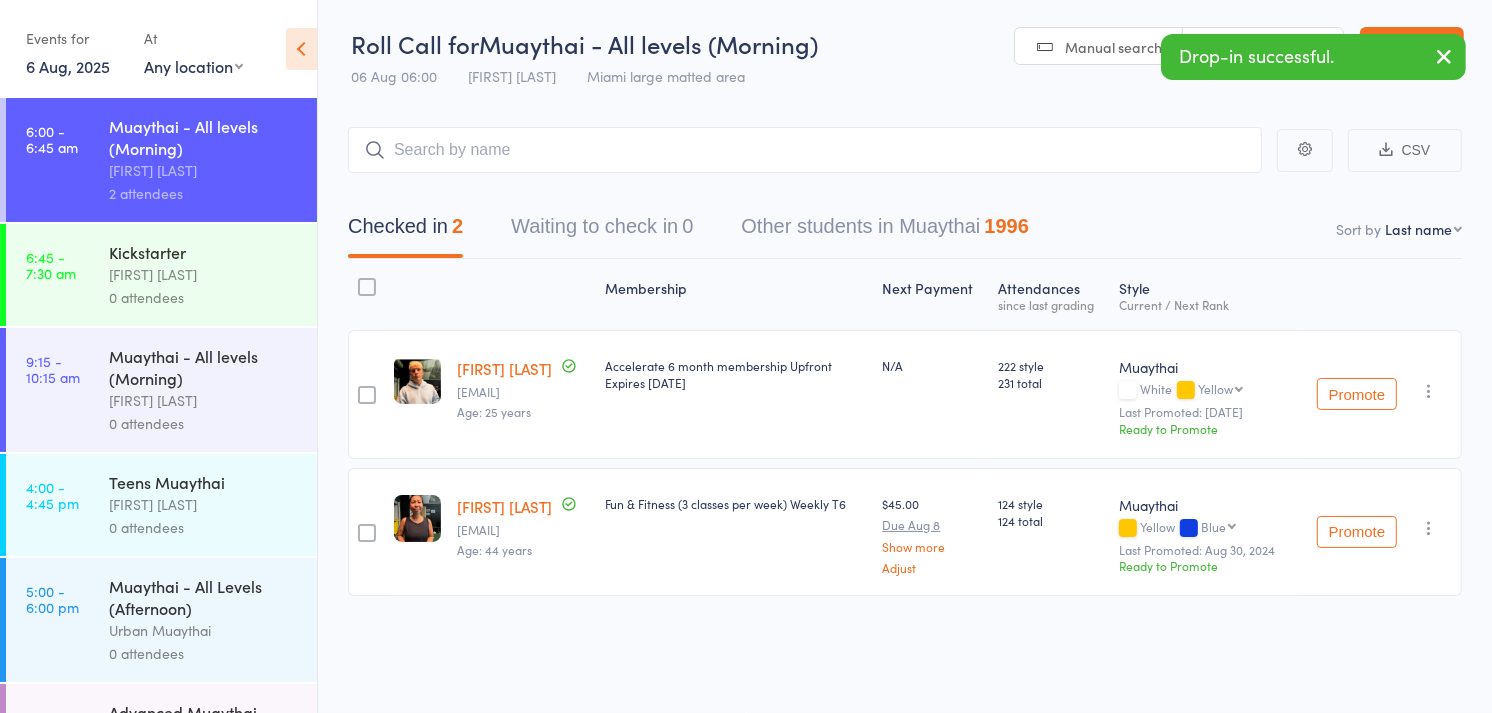 click on "Sai Wongcongsawat    sai_arch@hotmail.com Age: 44 years" at bounding box center [523, 532] 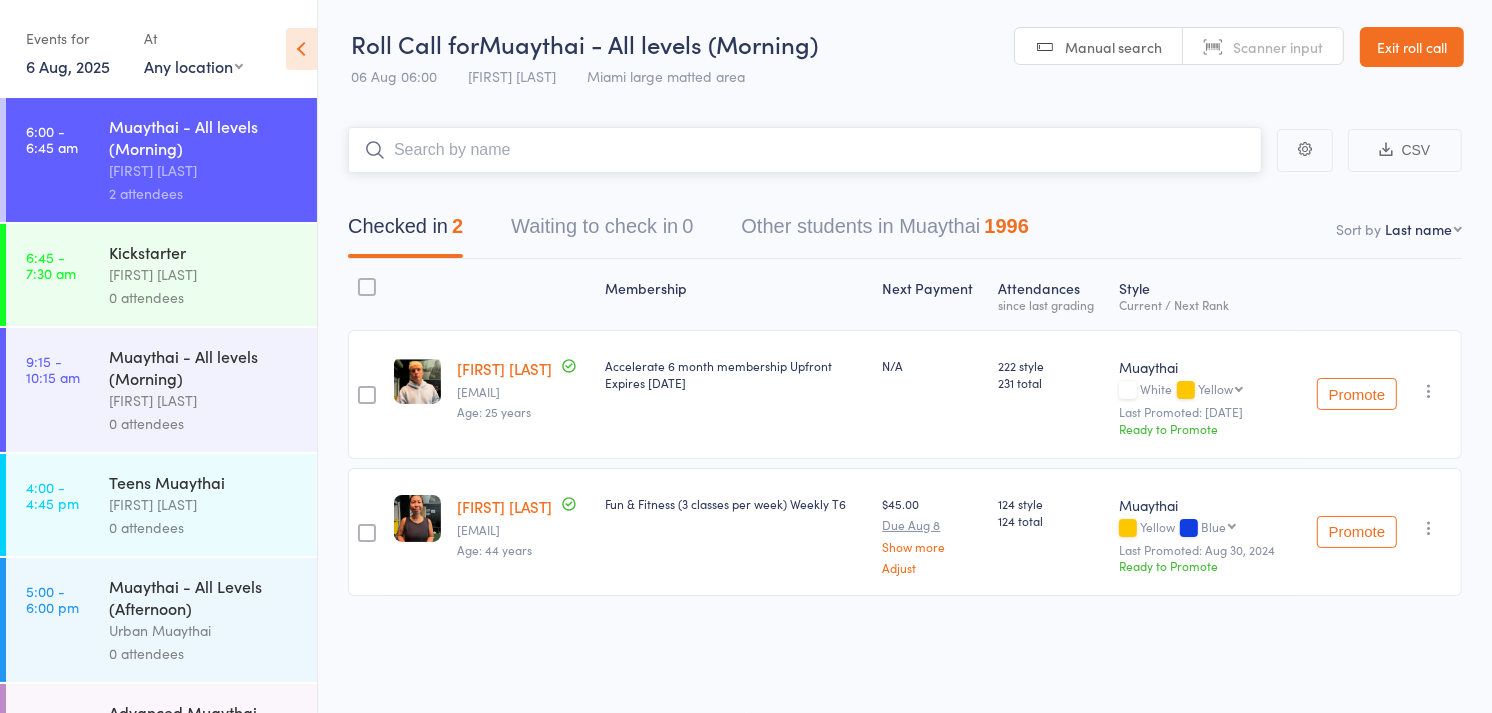 click at bounding box center [805, 150] 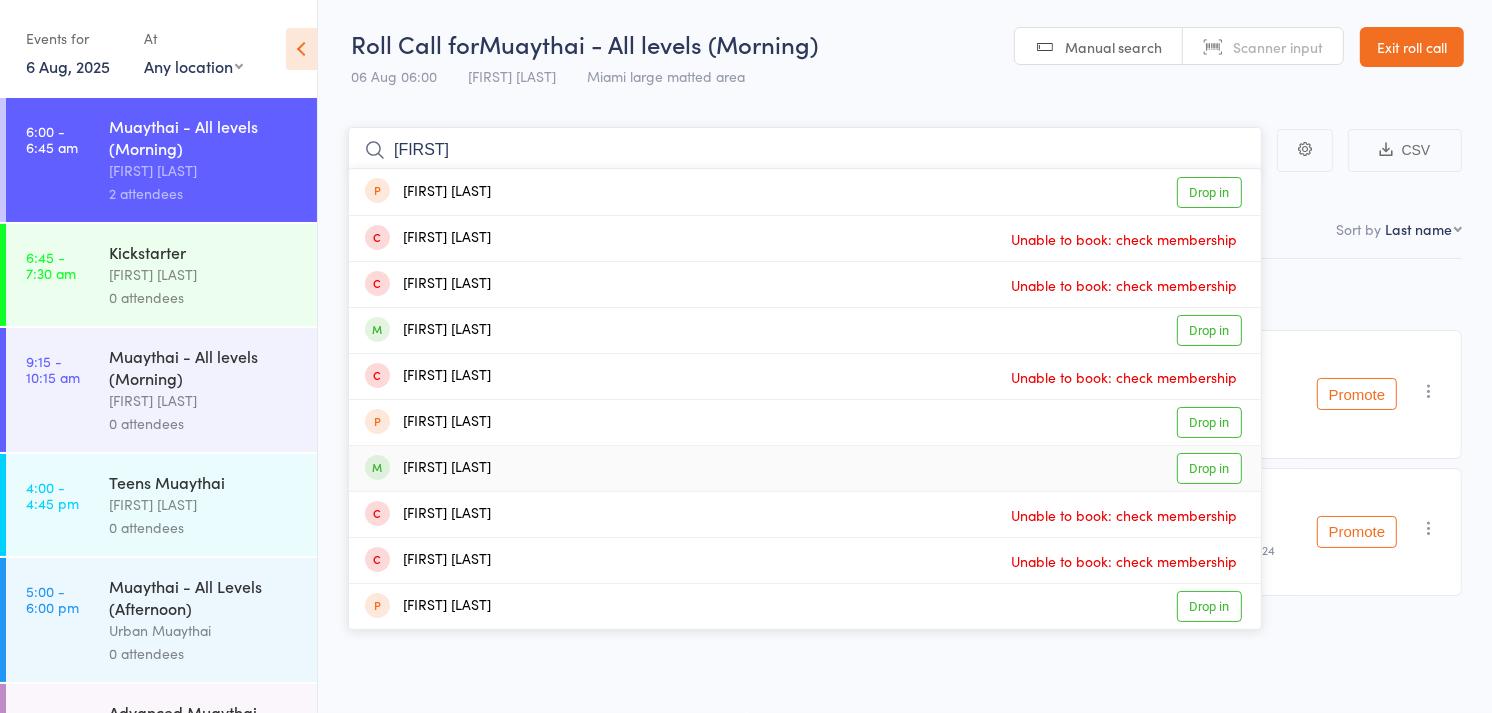 type on "[FIRST]" 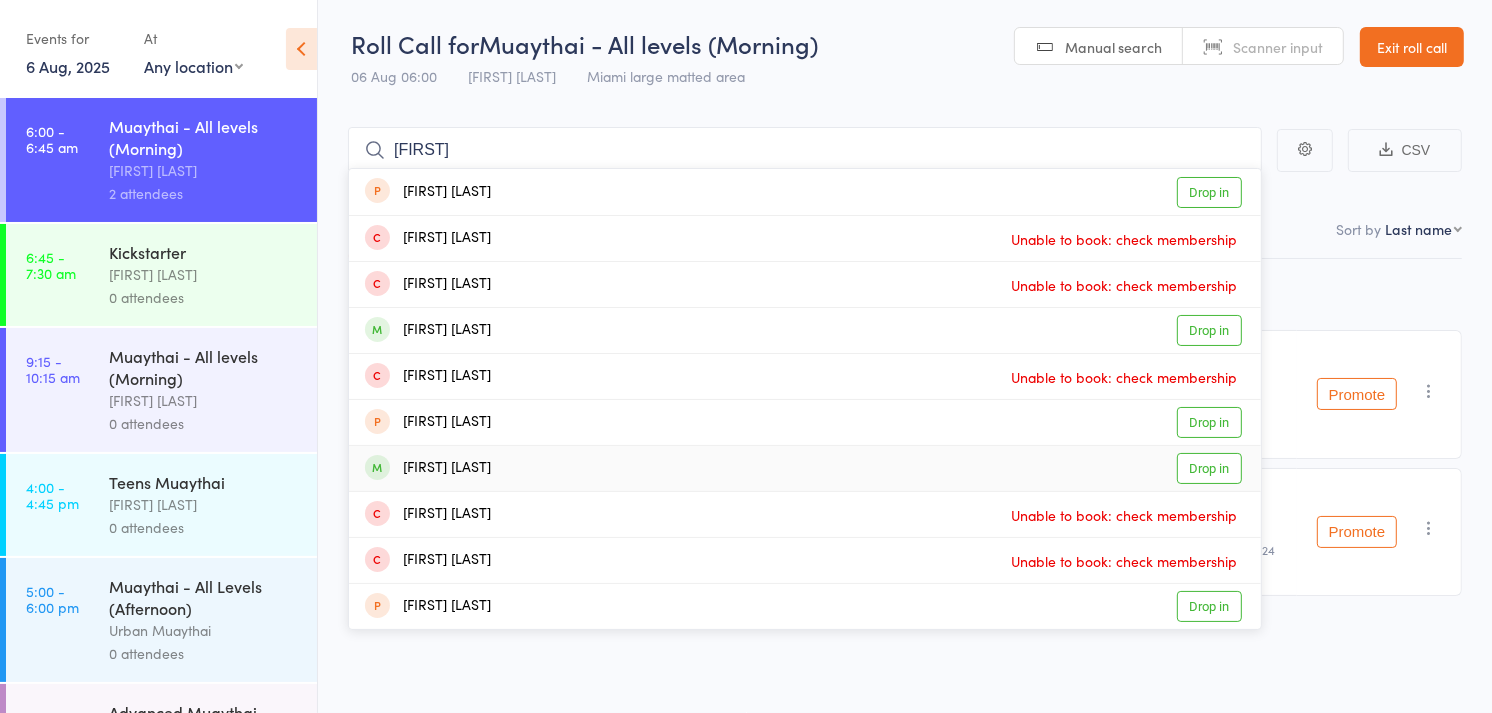 click on "[FIRST] [LAST]" at bounding box center (428, 468) 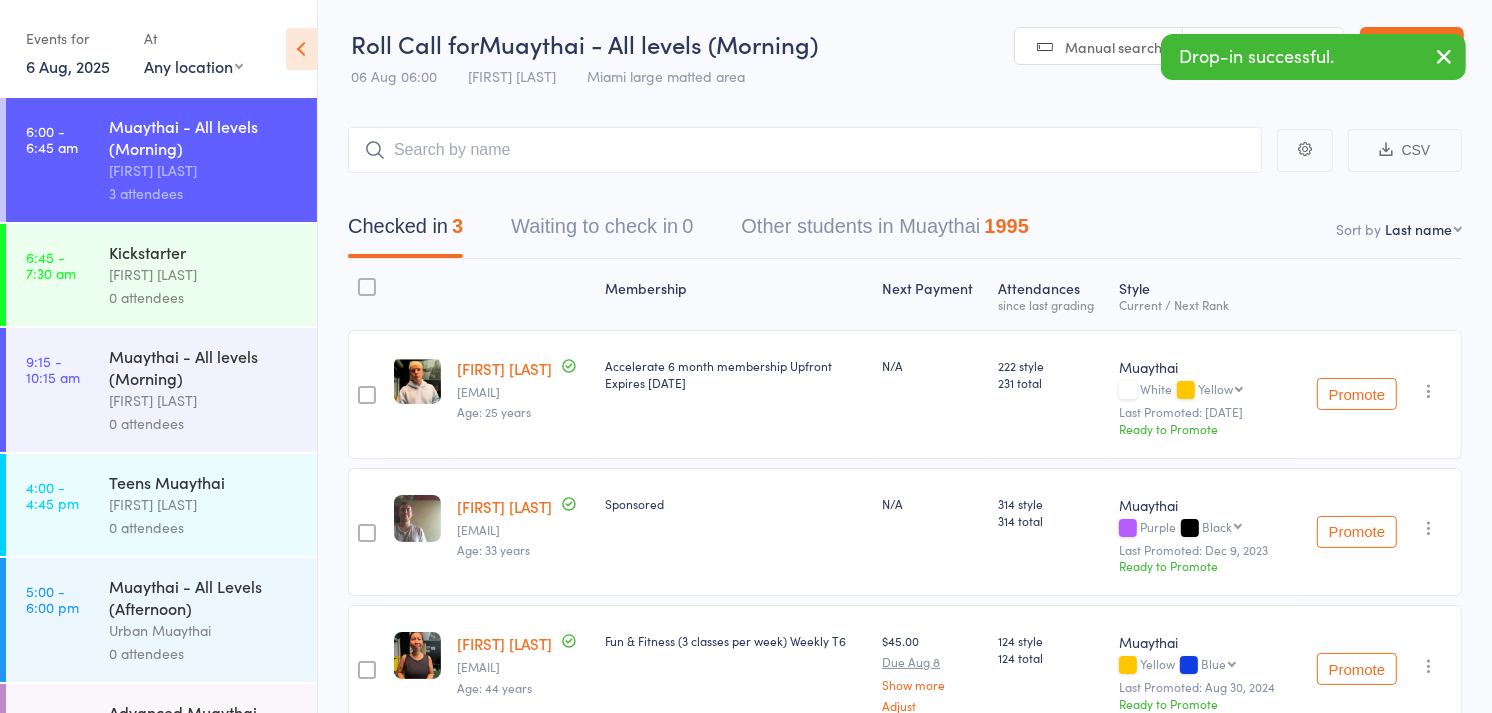 click on "Scanner input" at bounding box center (1263, 47) 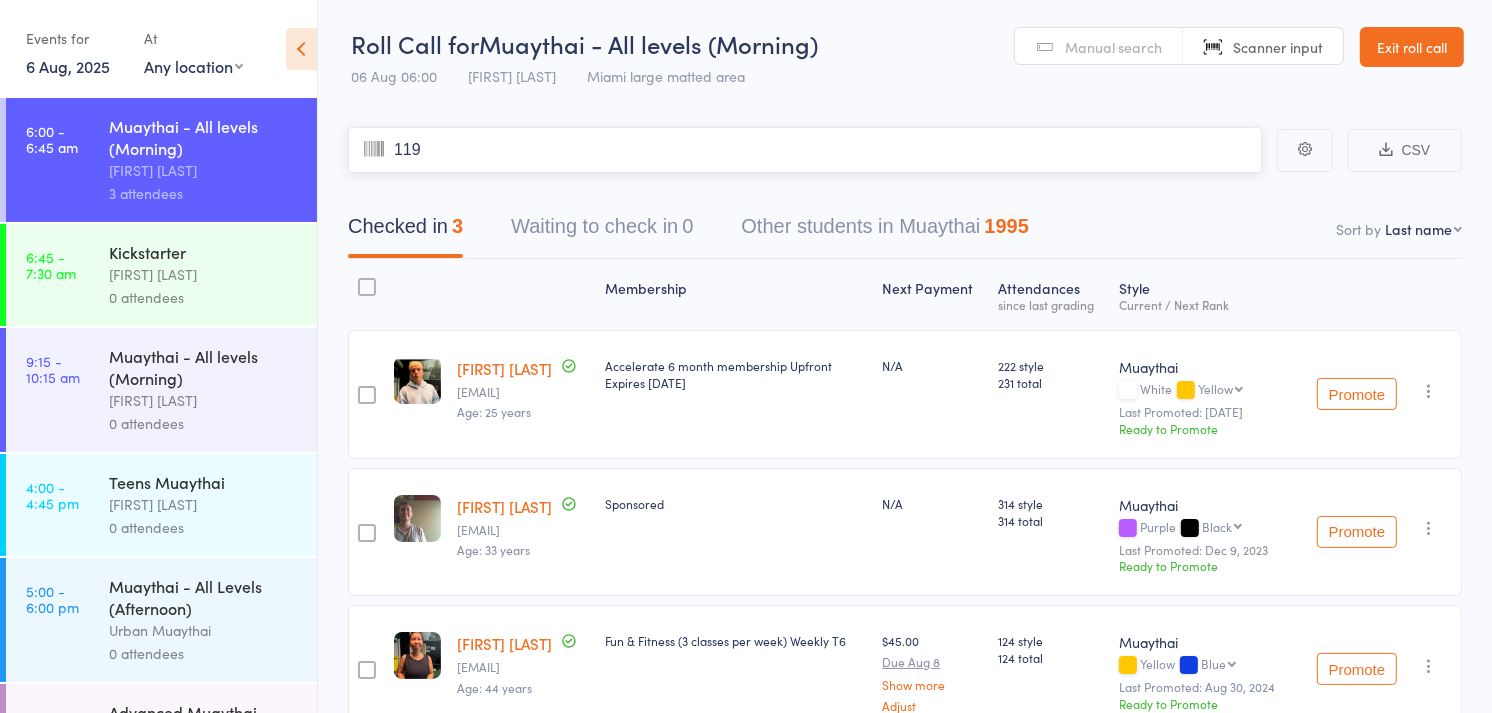 type on "1197" 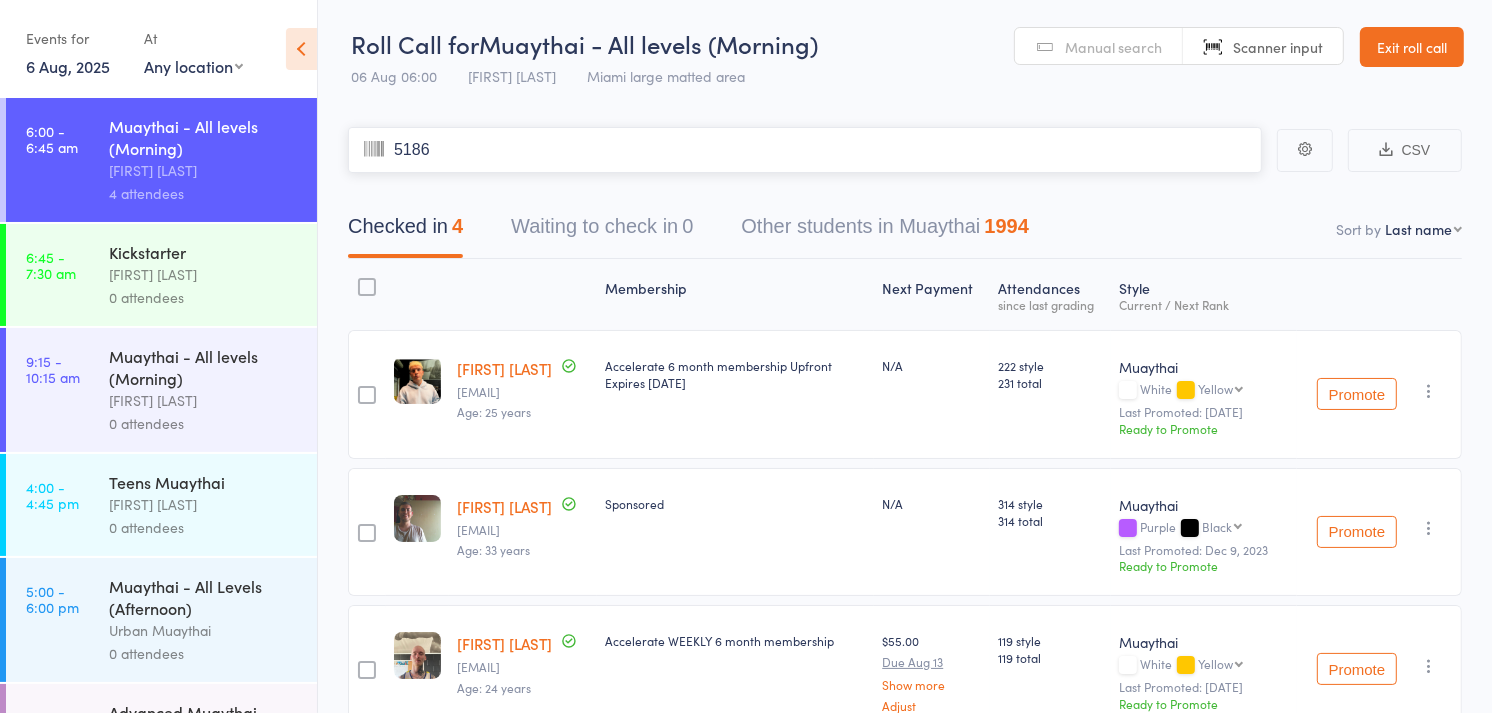 type on "5186" 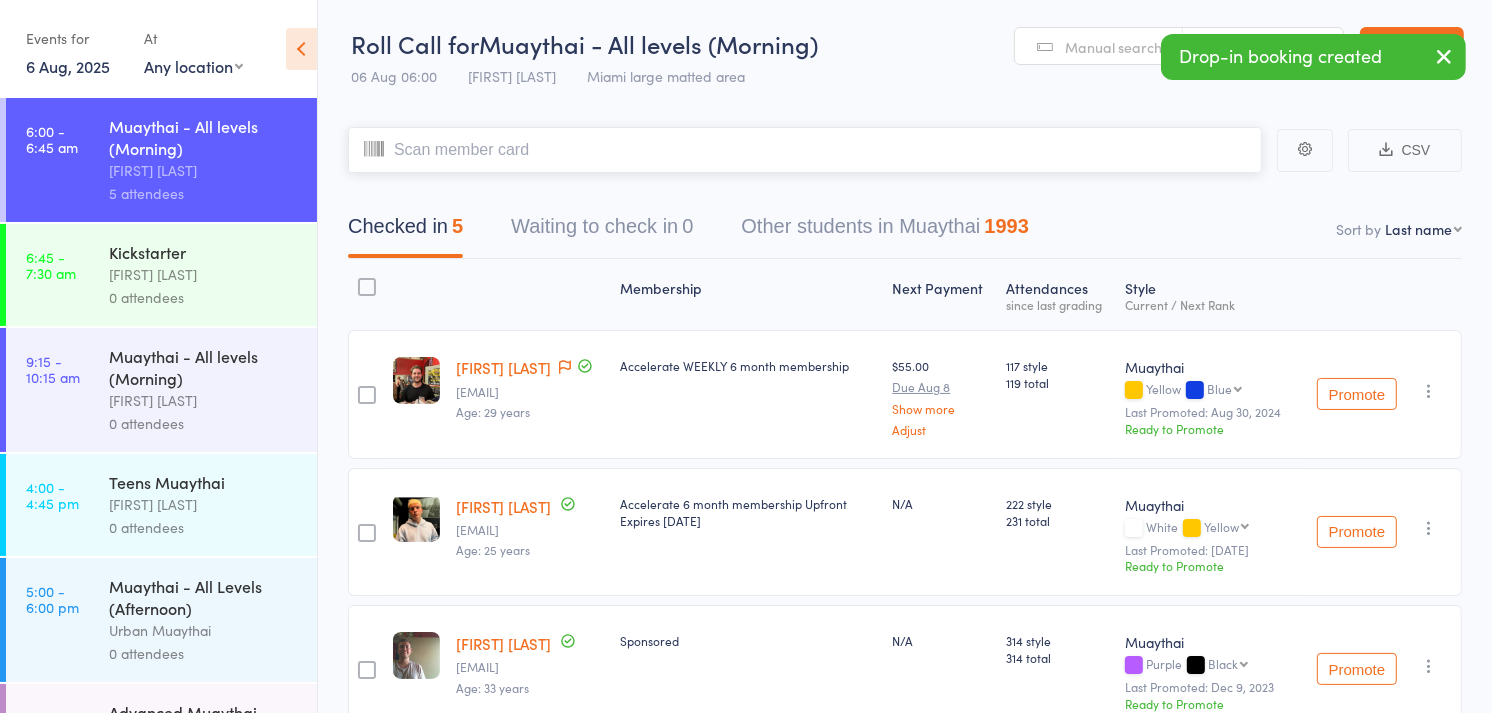 click at bounding box center [805, 150] 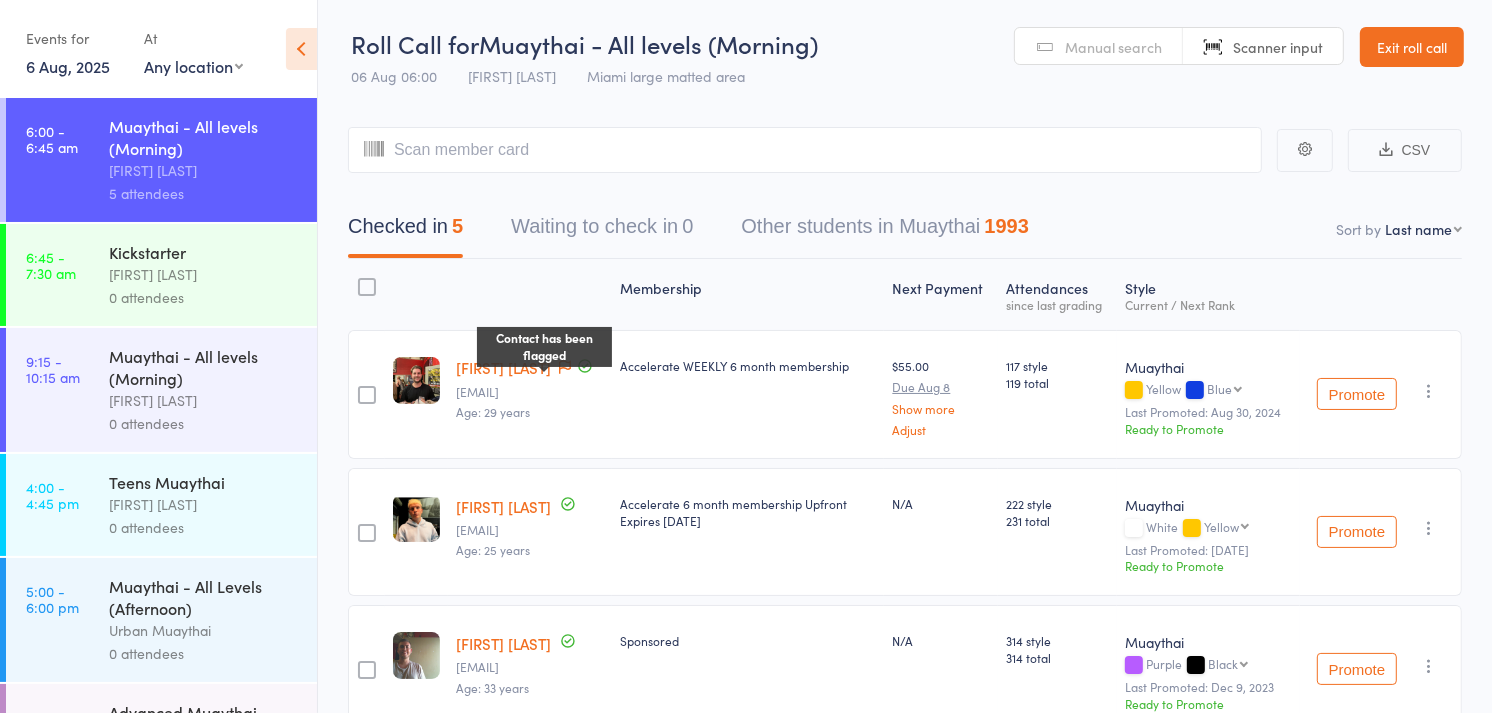 click 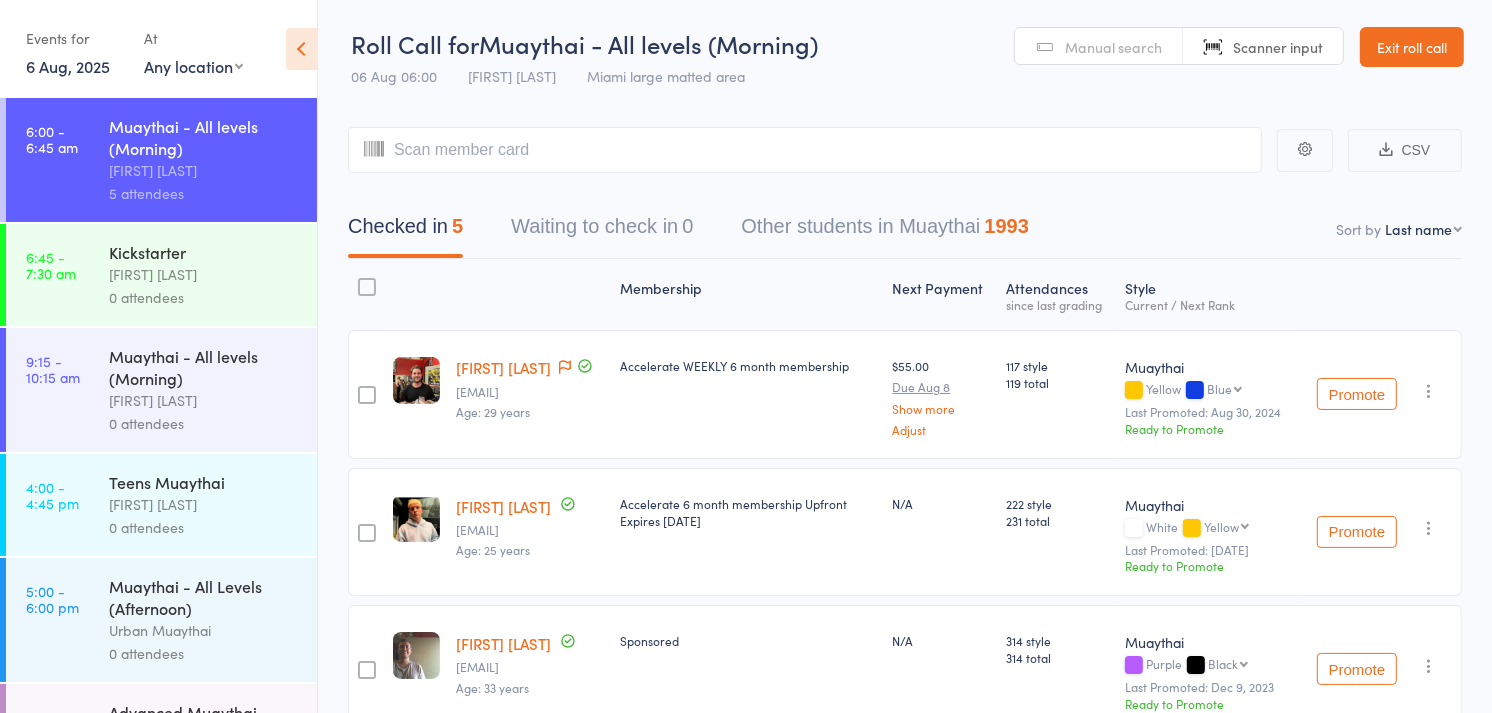 click on "[FIRST] [LAST]" at bounding box center (503, 367) 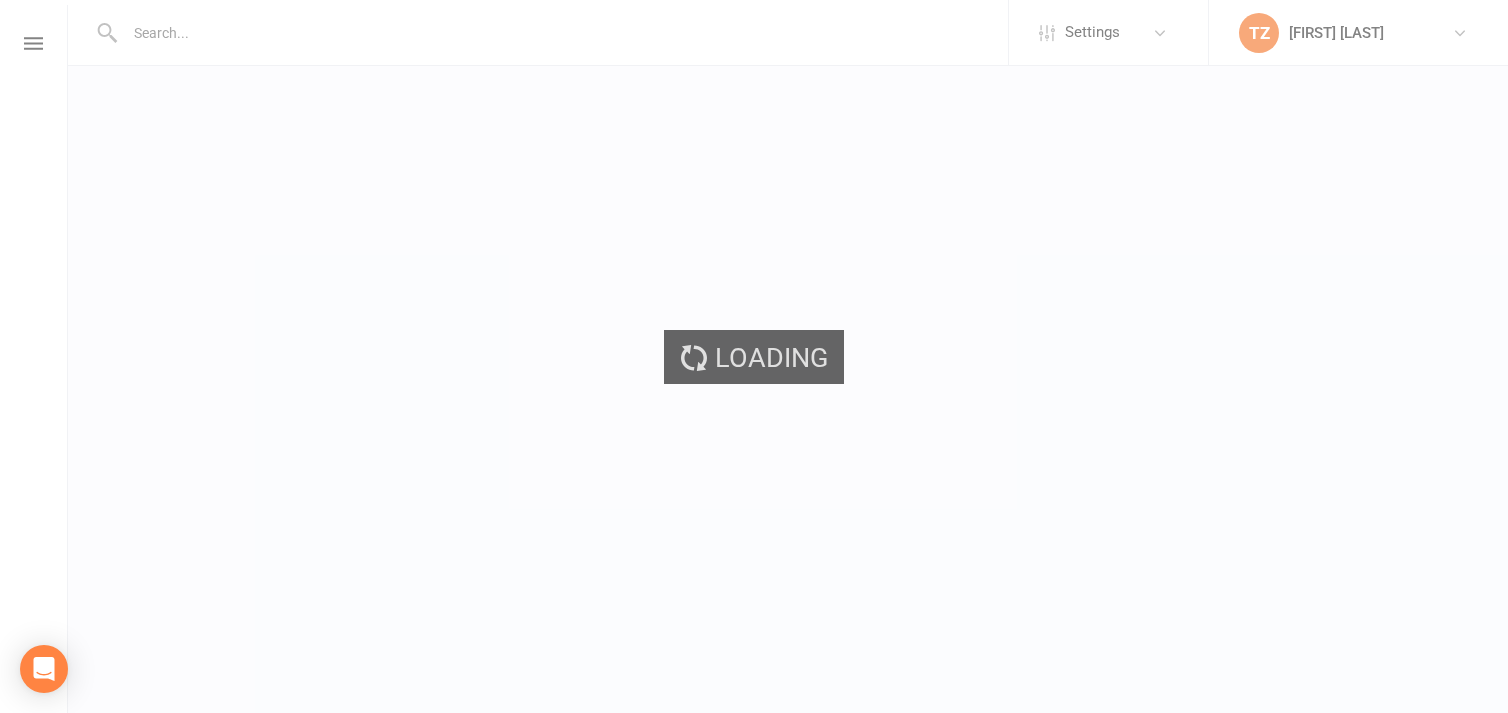 scroll, scrollTop: 0, scrollLeft: 0, axis: both 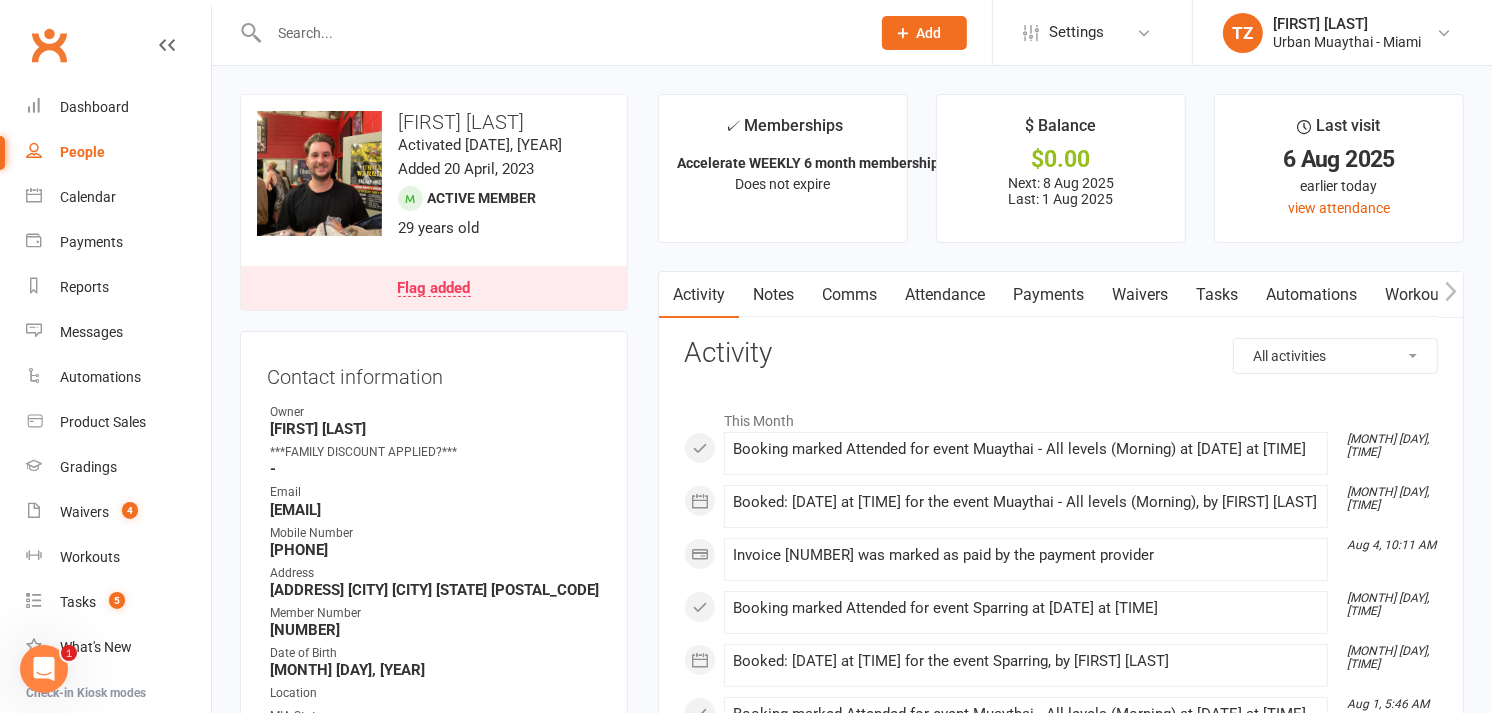 click on "Payments" at bounding box center (1048, 295) 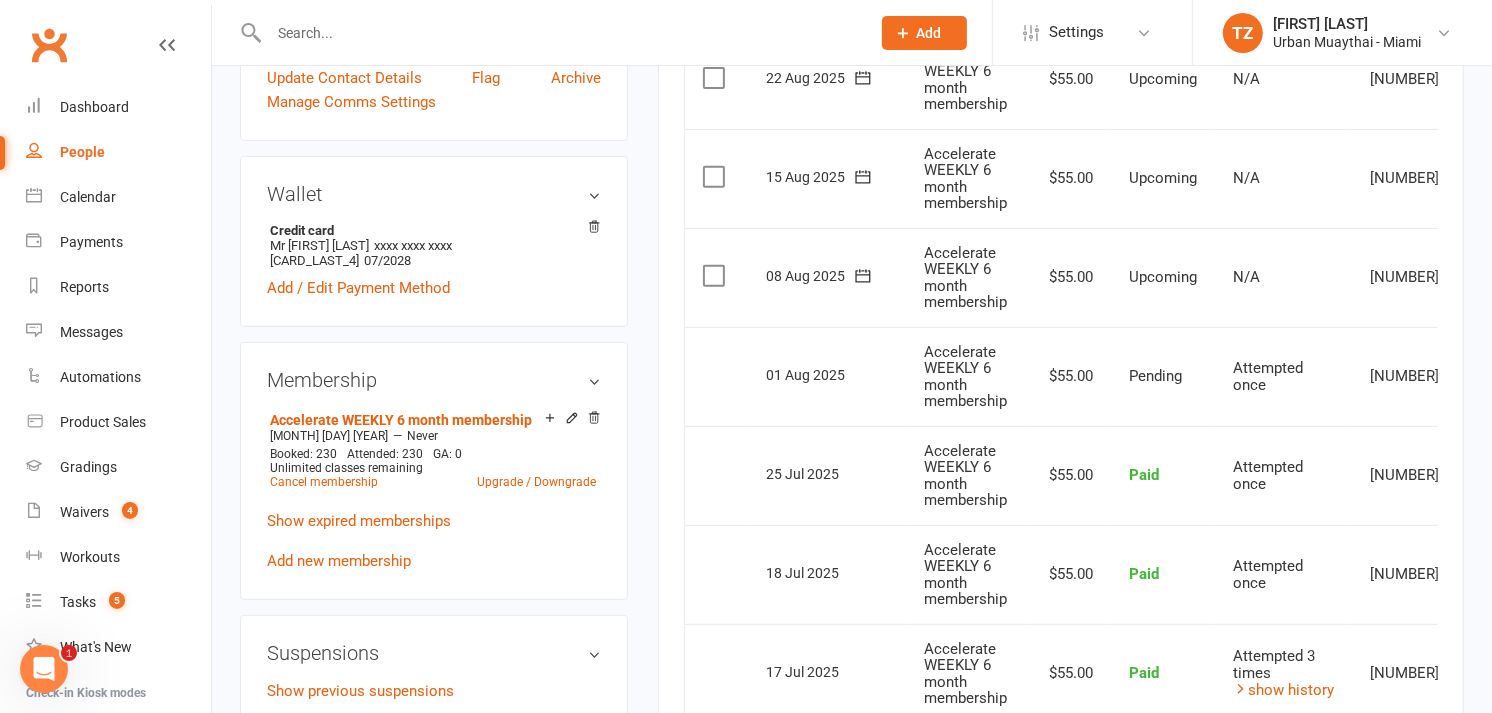 scroll, scrollTop: 688, scrollLeft: 0, axis: vertical 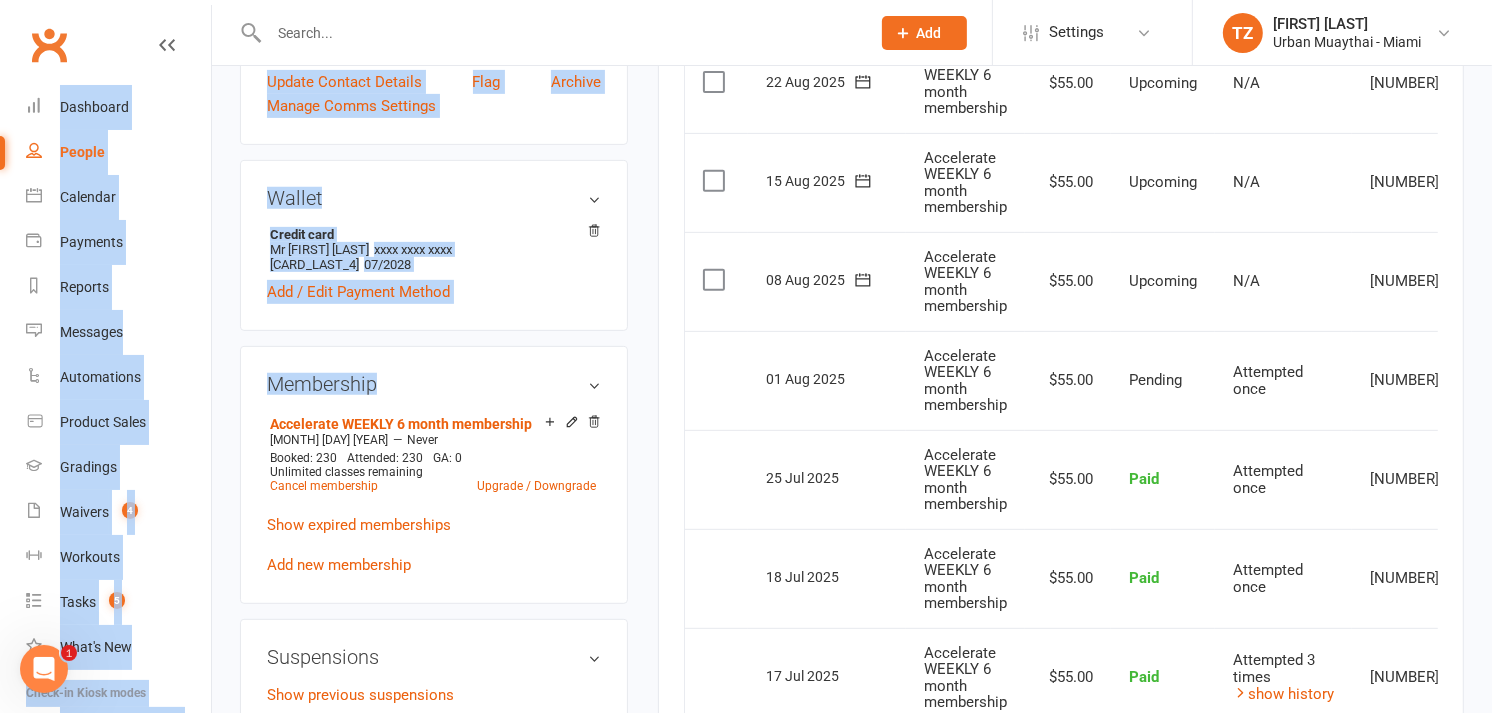 drag, startPoint x: 540, startPoint y: 364, endPoint x: 16, endPoint y: 33, distance: 619.78784 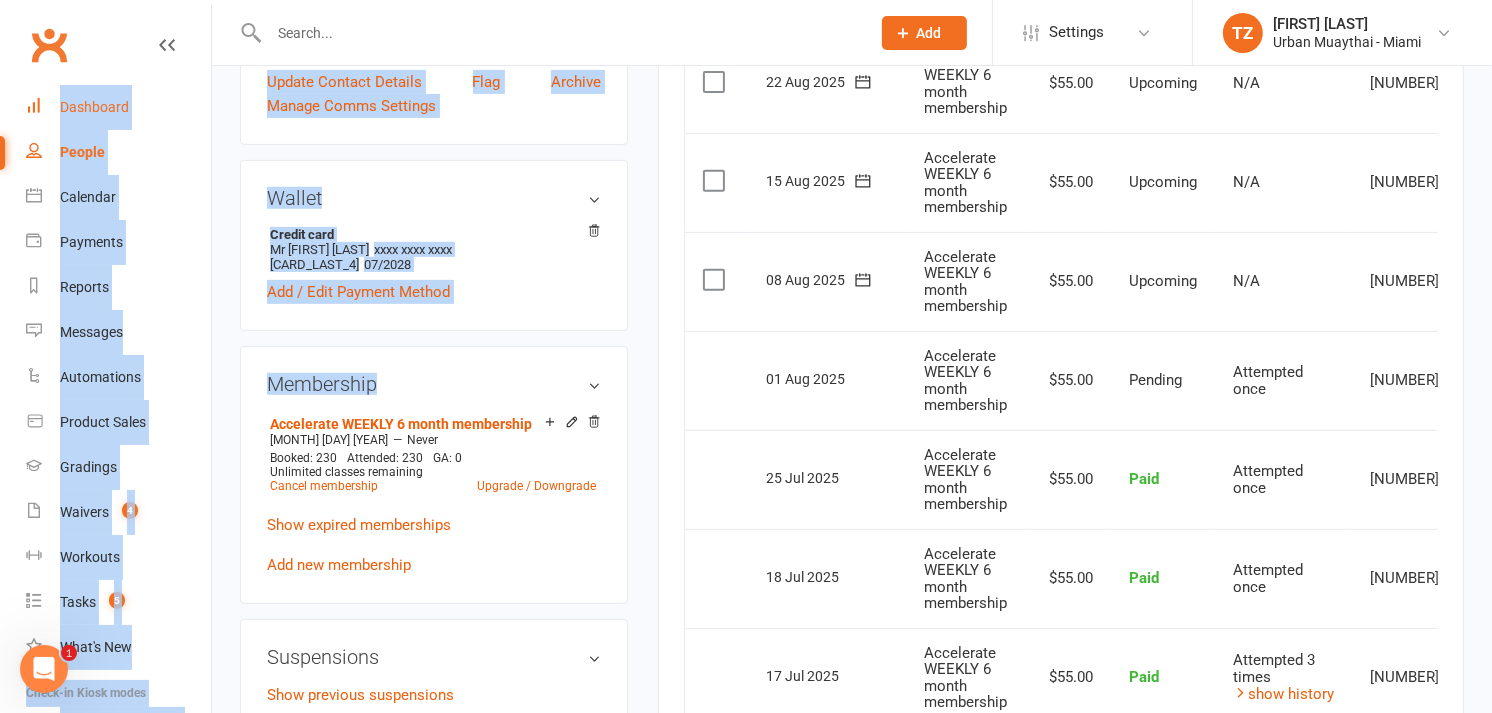 click on "Dashboard" at bounding box center [118, 107] 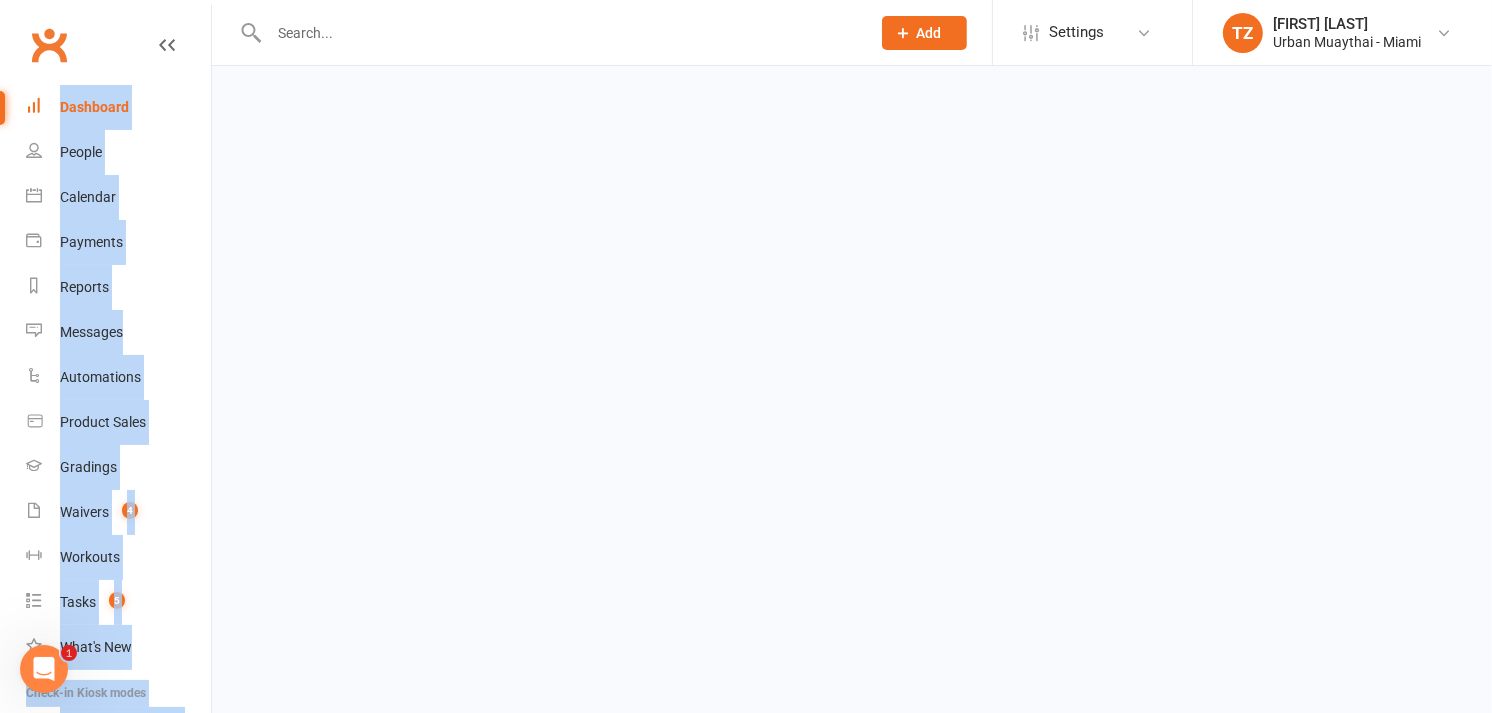 scroll, scrollTop: 0, scrollLeft: 0, axis: both 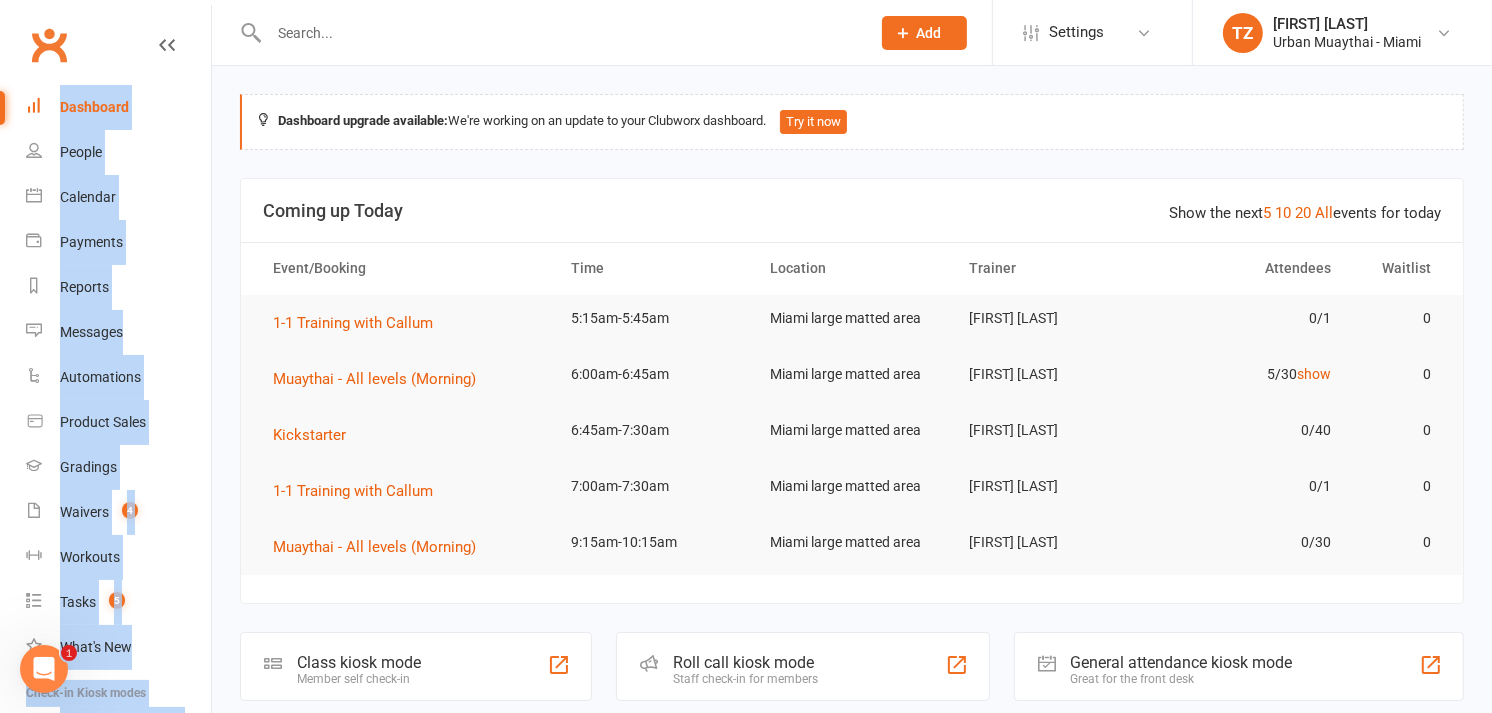 click on "Clubworx" at bounding box center [105, 57] 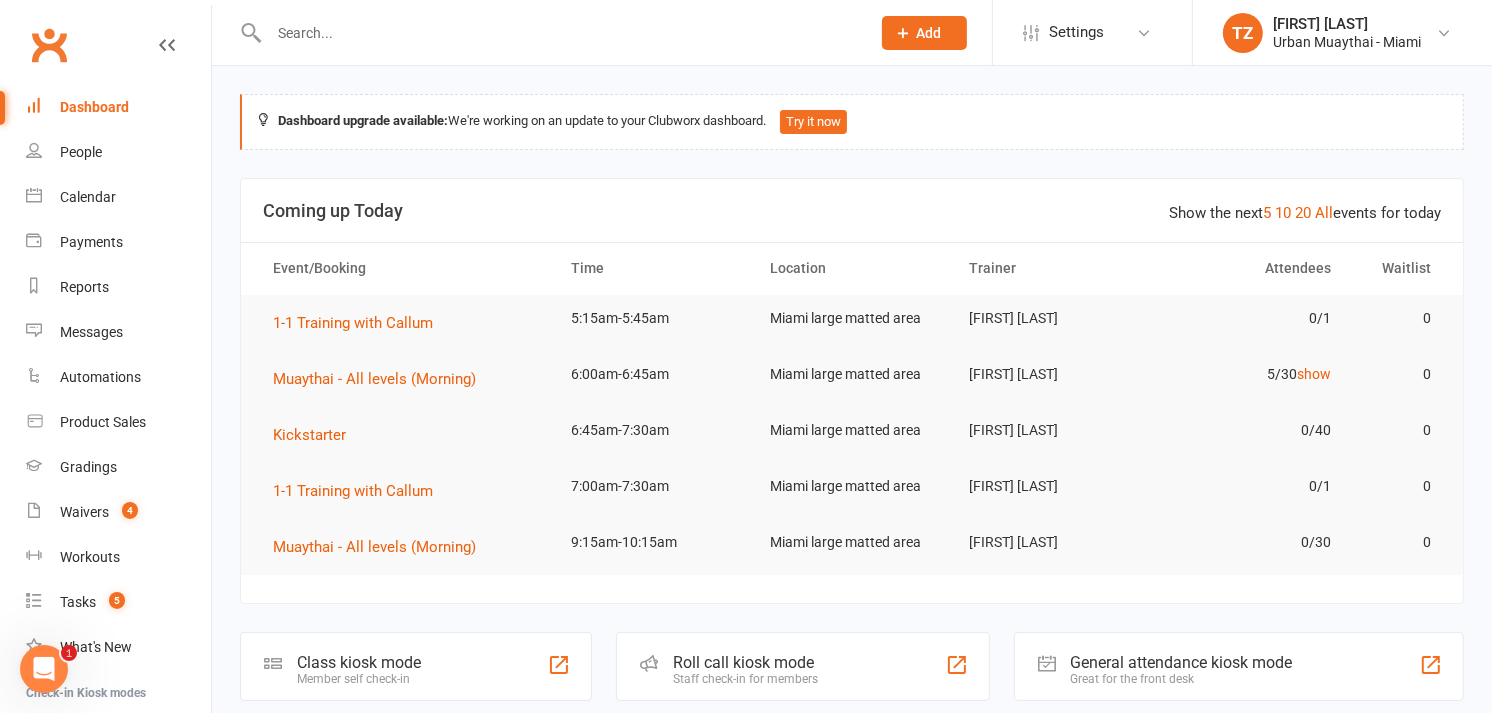 click on "Staff check-in for members" 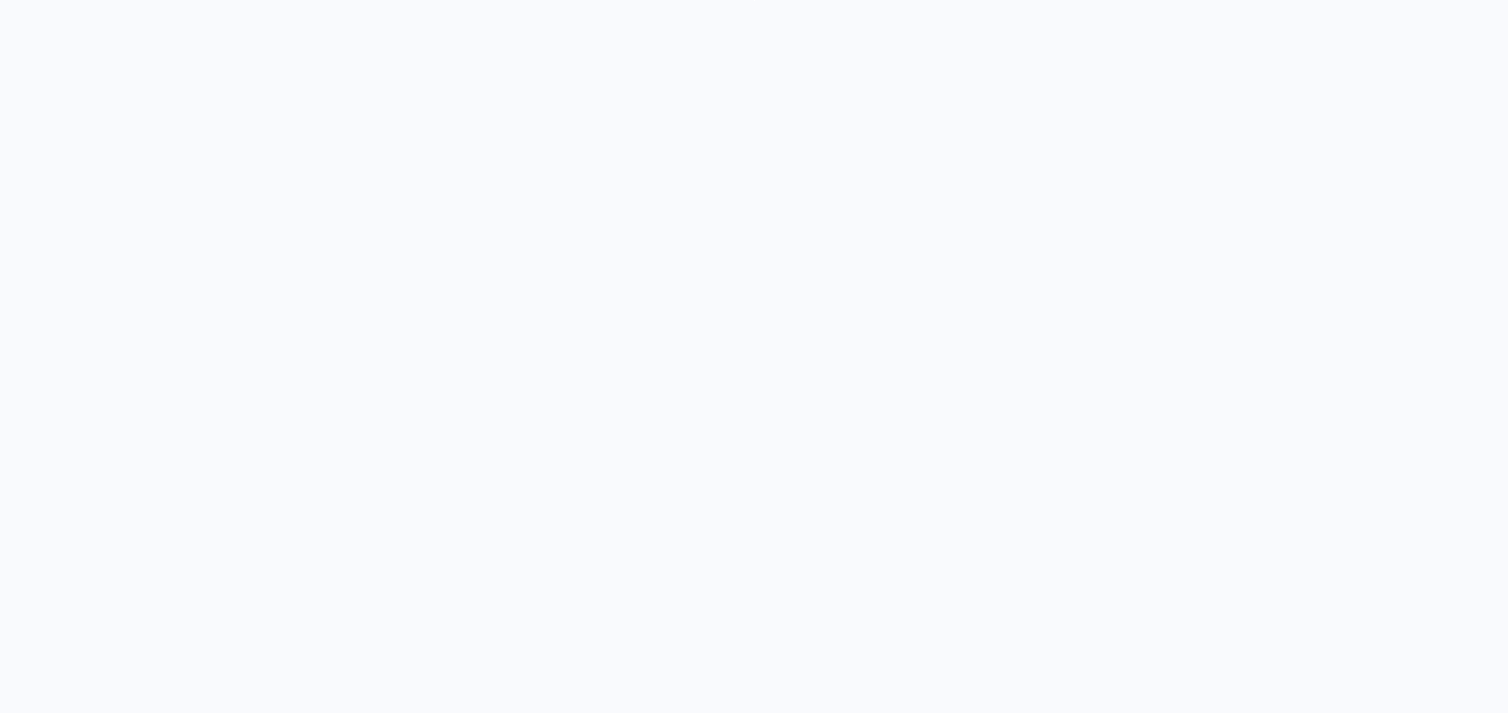 scroll, scrollTop: 0, scrollLeft: 0, axis: both 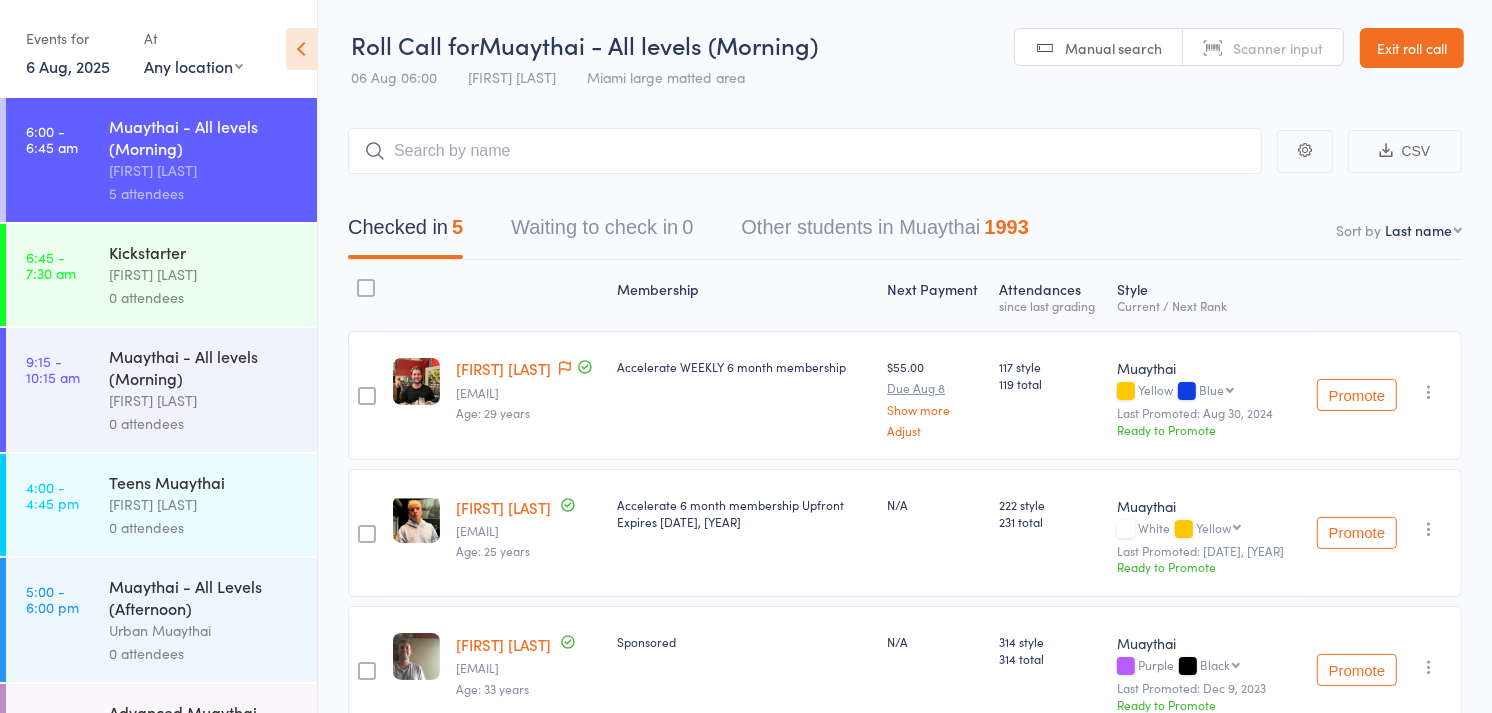 click on "Scanner input" at bounding box center (1278, 48) 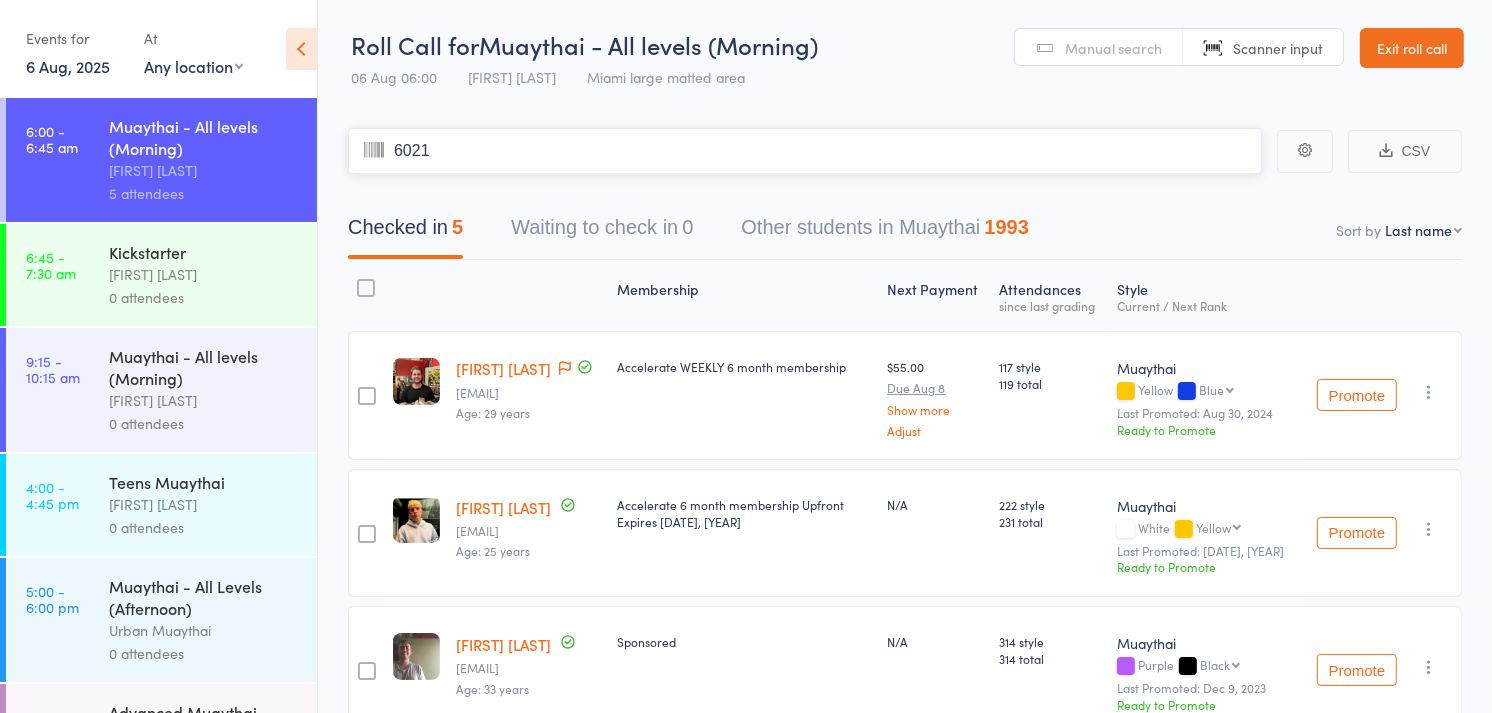 type on "6021" 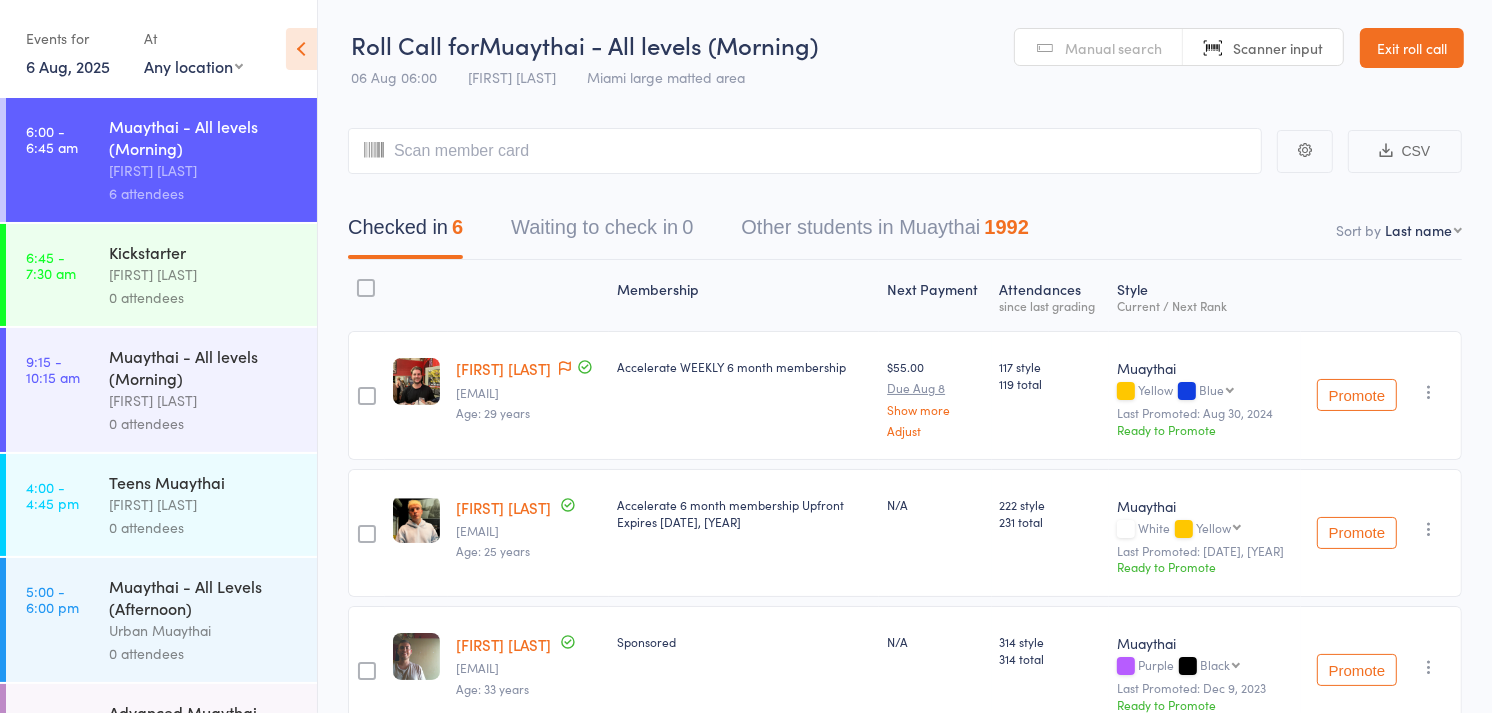 click on "Manual search" at bounding box center [1113, 48] 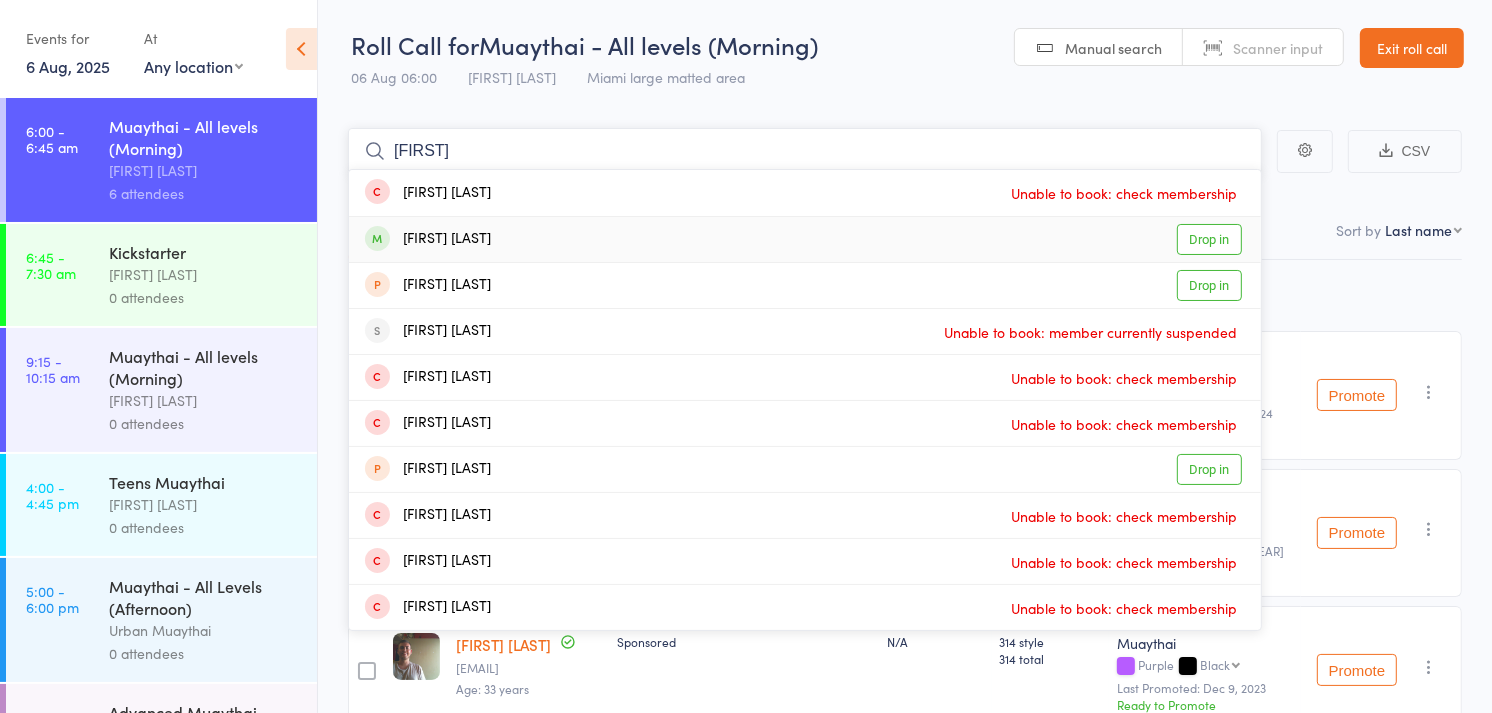 type on "[FIRST]" 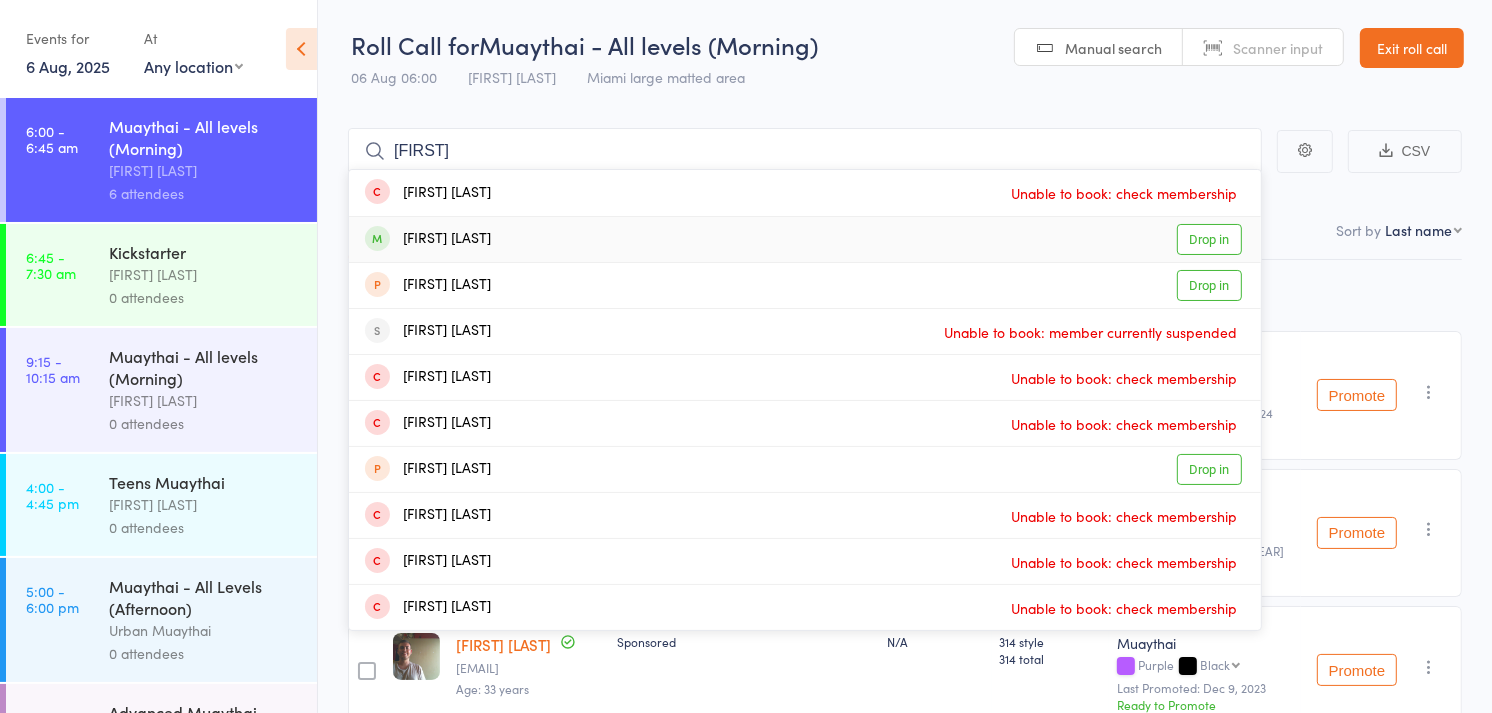 click on "[FIRST] [LAST] Drop in" at bounding box center [805, 239] 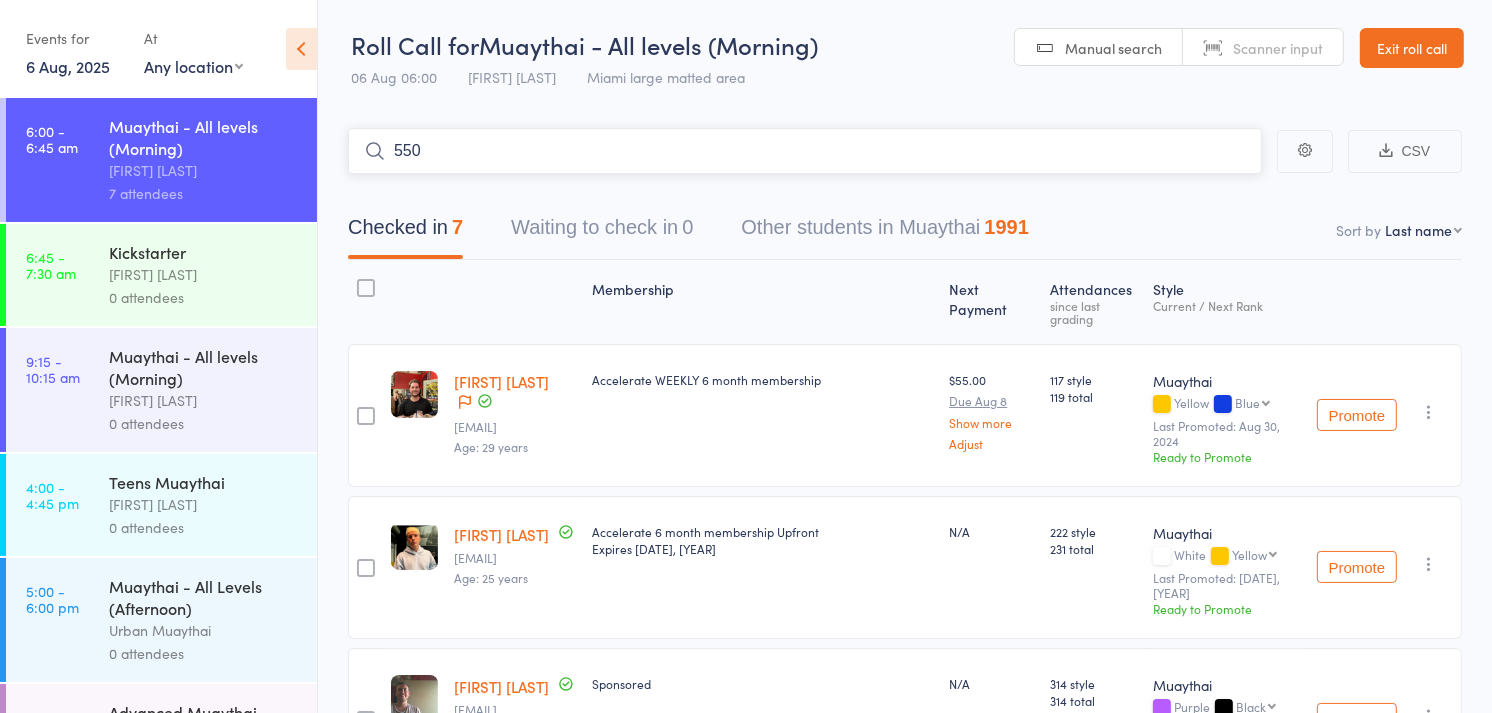 type on "5500" 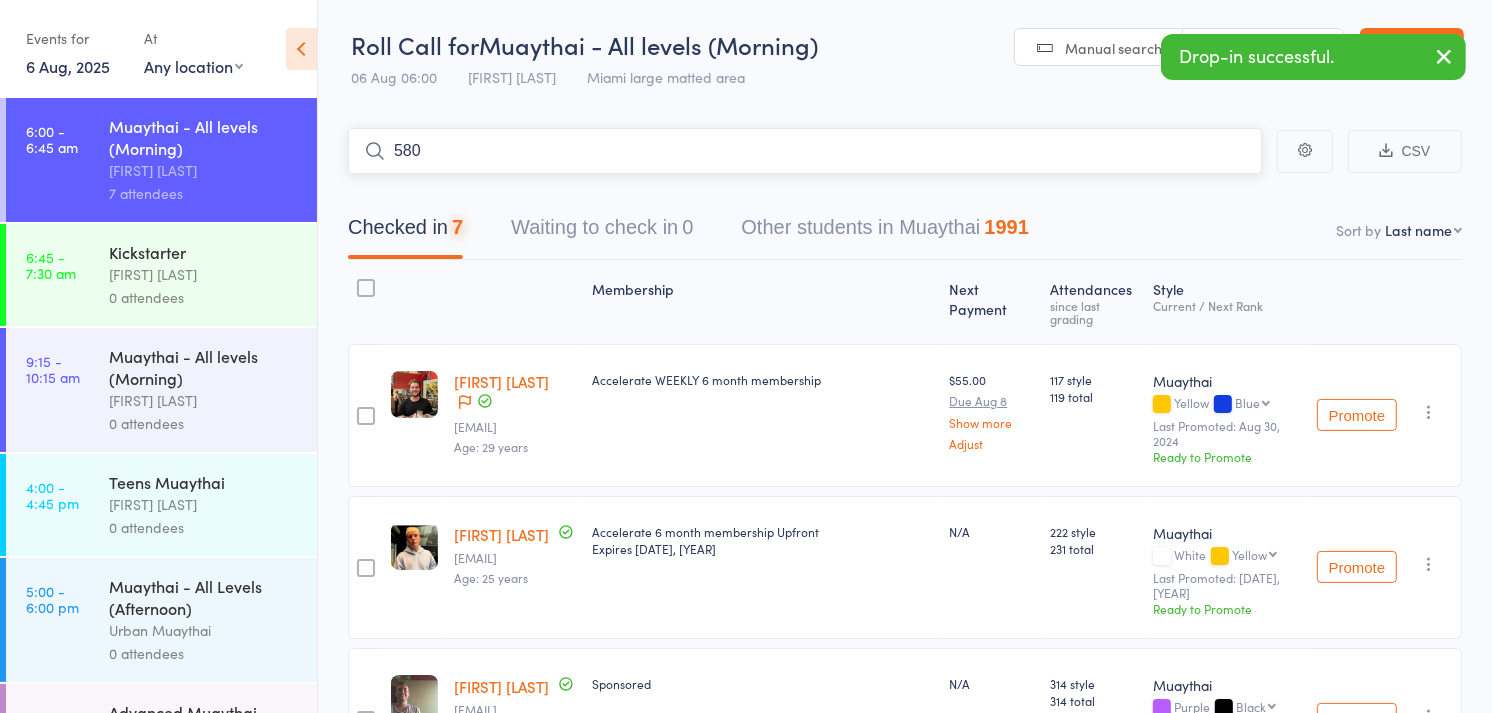type on "5800" 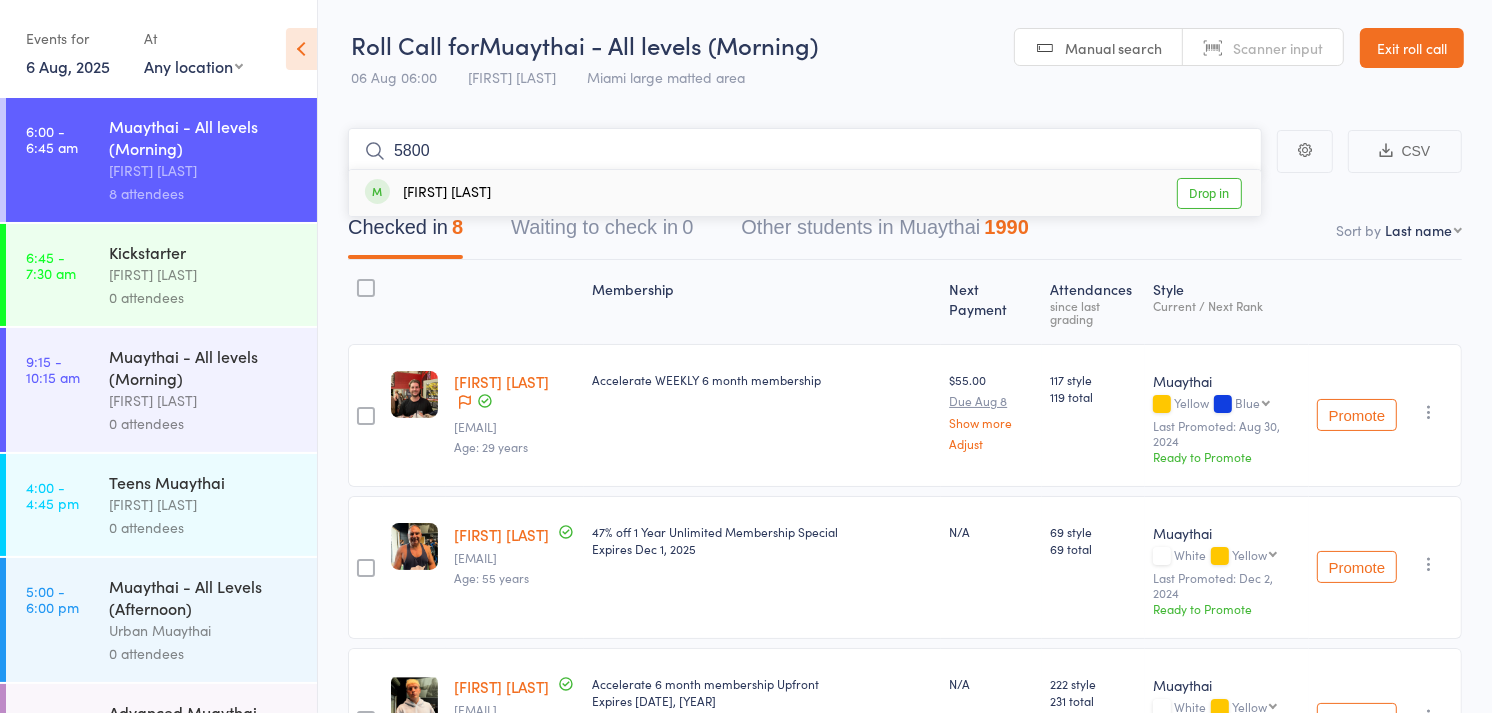 type 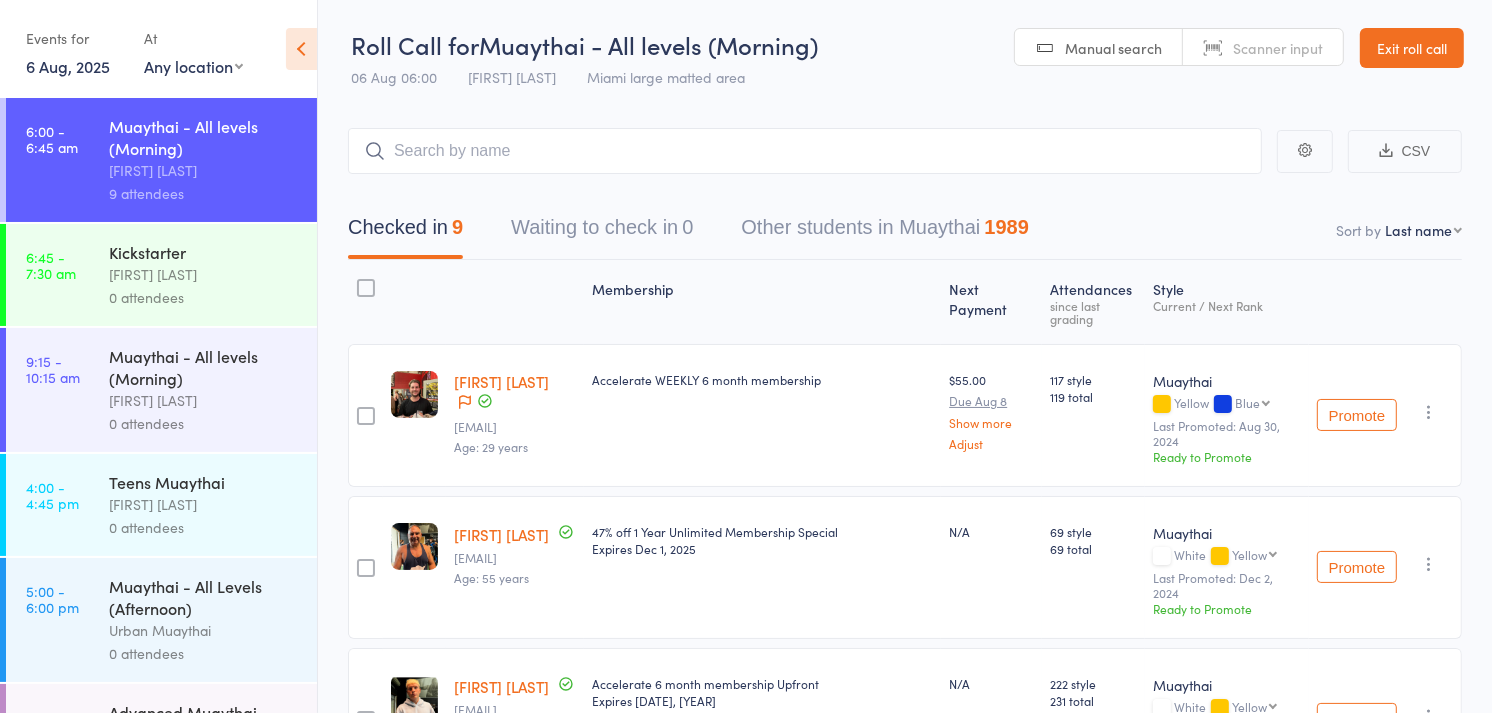 click on "First name Last name Birthday today? Behind on payments? Check in time Next payment date Next payment amount Membership name Membership expires Ready to grade Style and Rank Style attendance count All attendance count Last Promoted" at bounding box center (1423, 230) 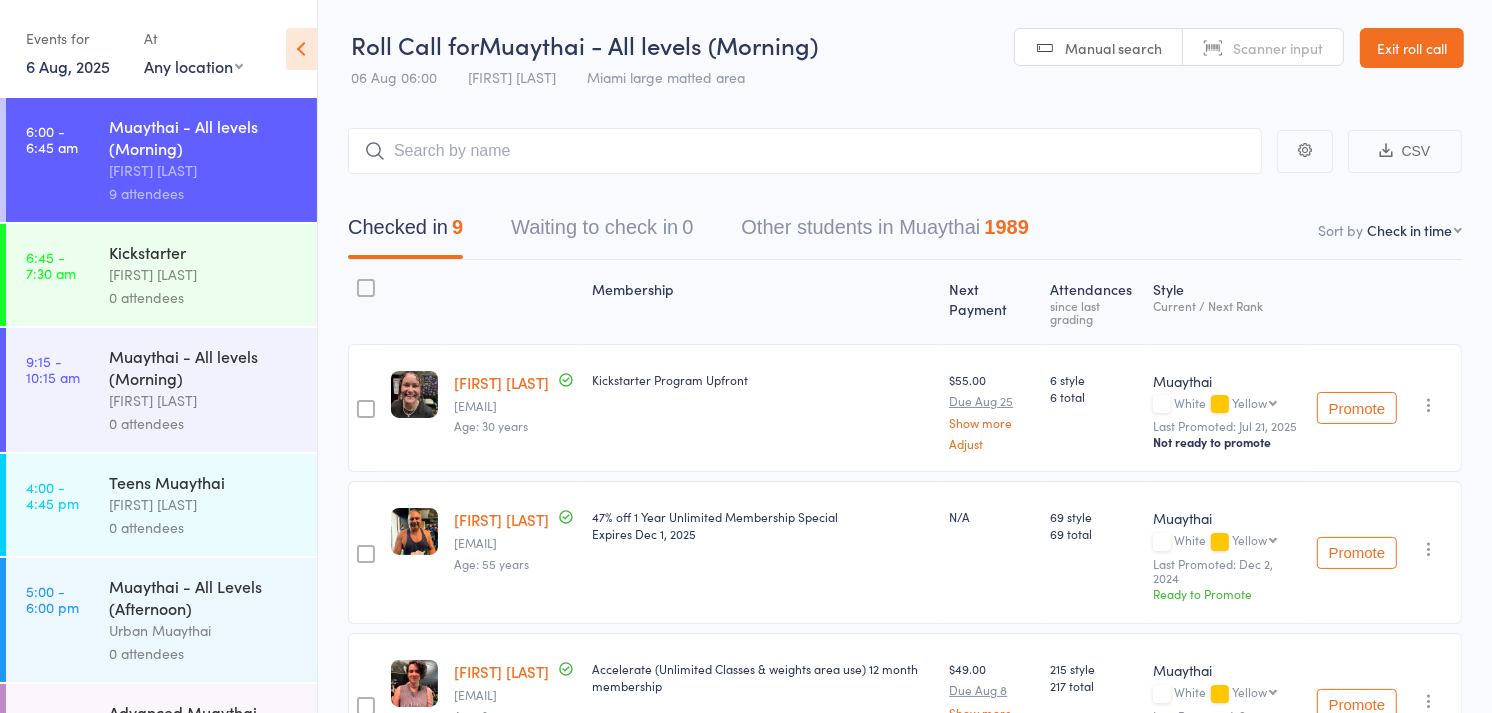 click on "Scanner input" at bounding box center (1278, 48) 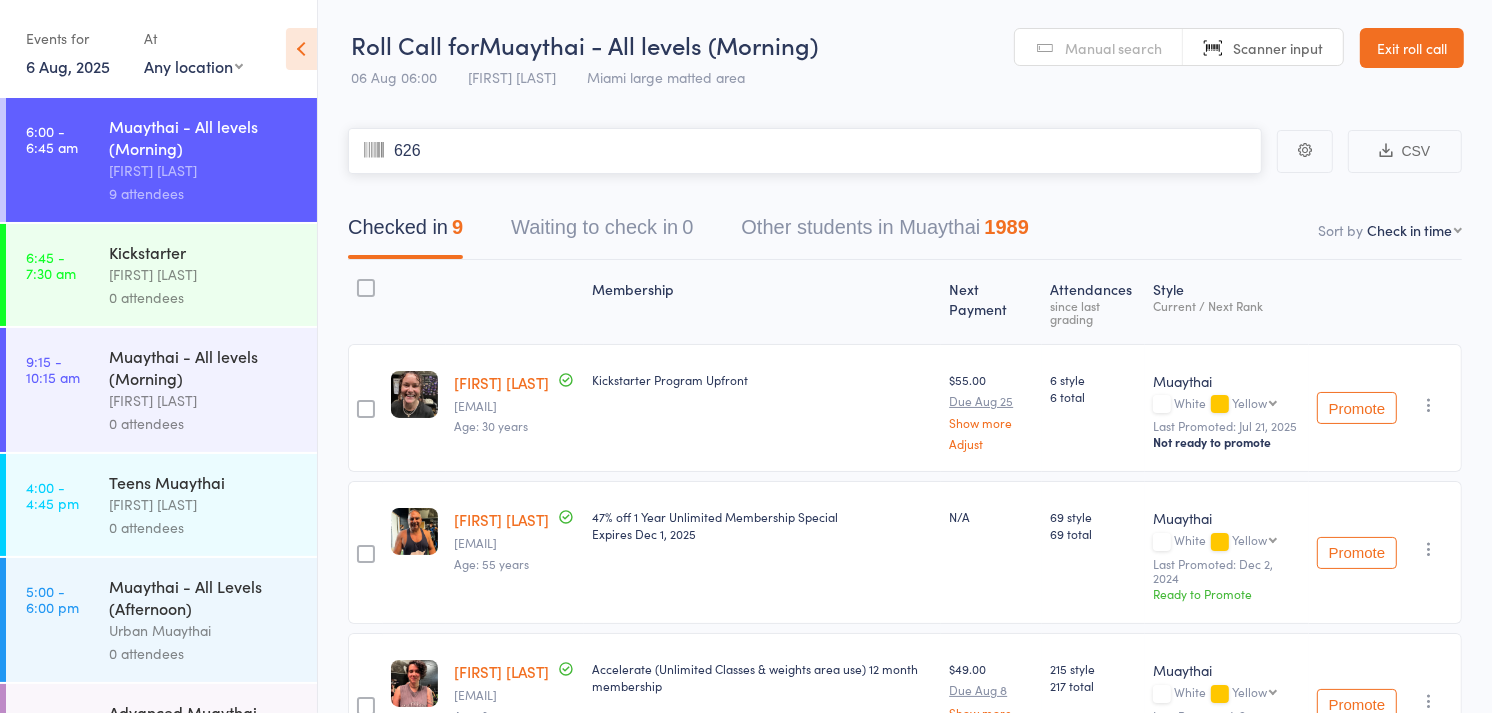 type on "6261" 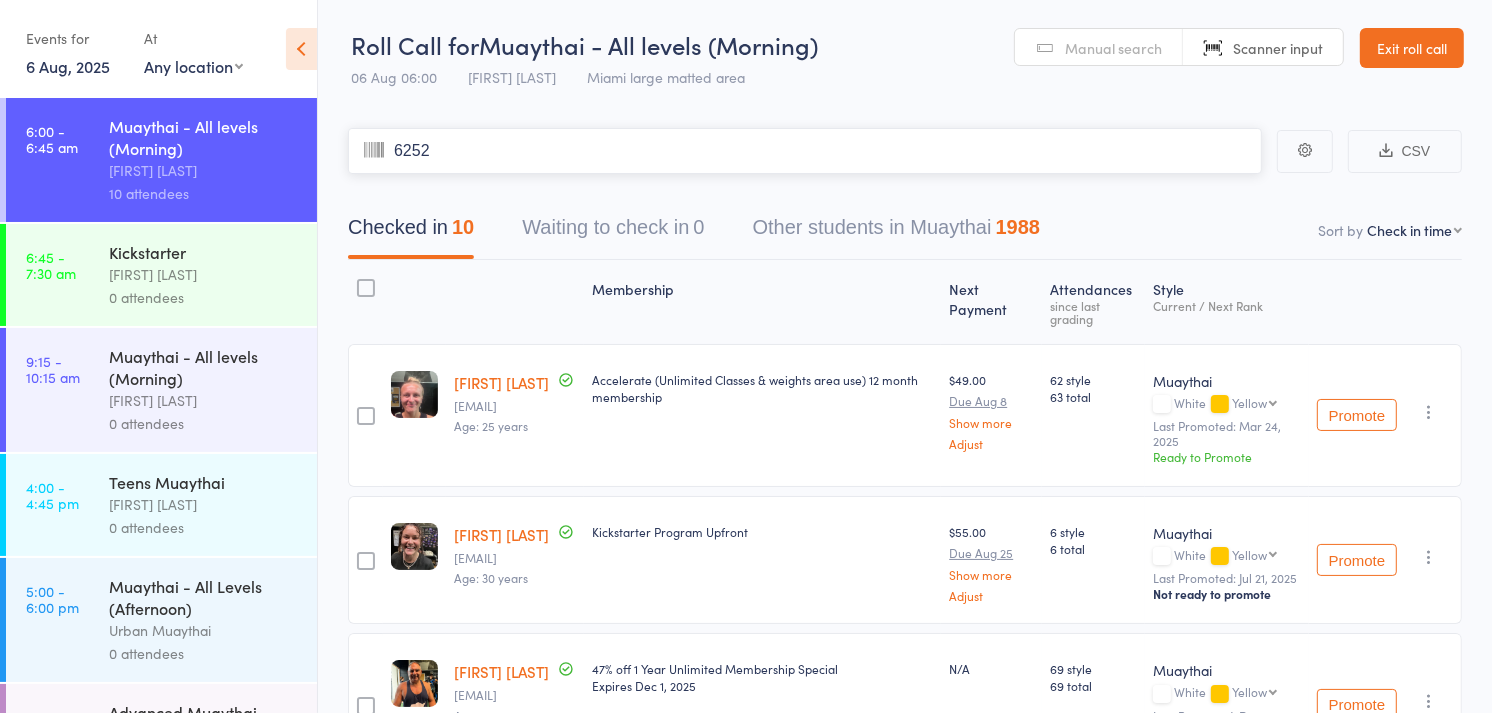 type on "6252" 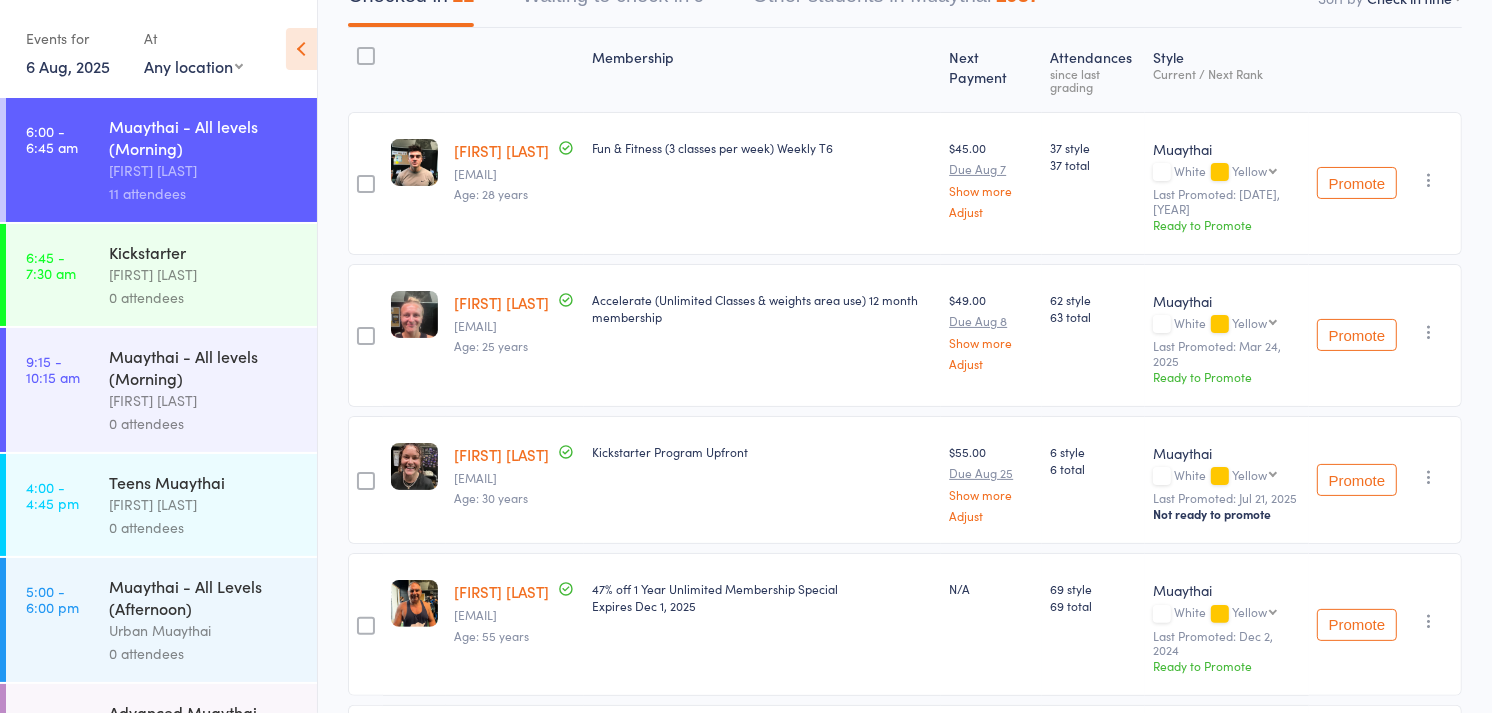 scroll, scrollTop: 0, scrollLeft: 0, axis: both 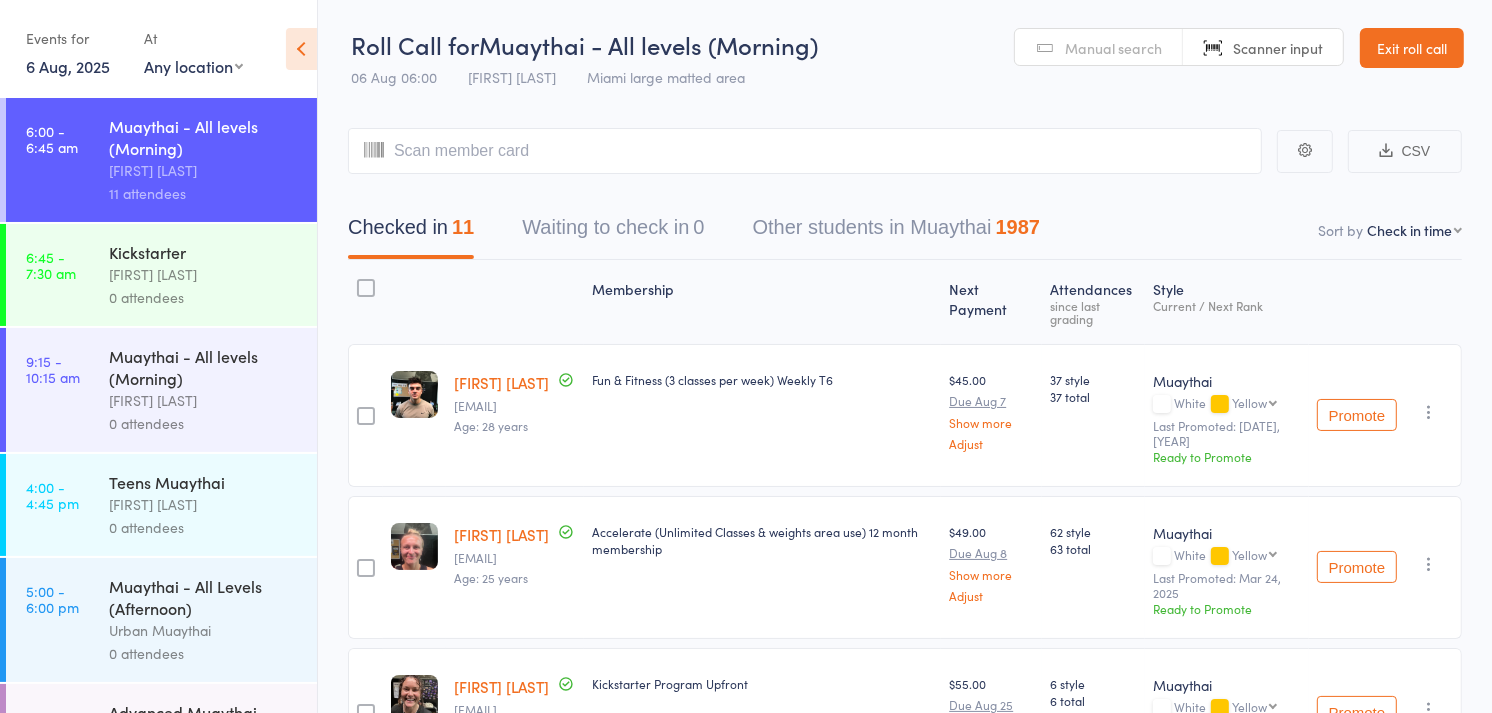click on "Manual search" at bounding box center [1099, 48] 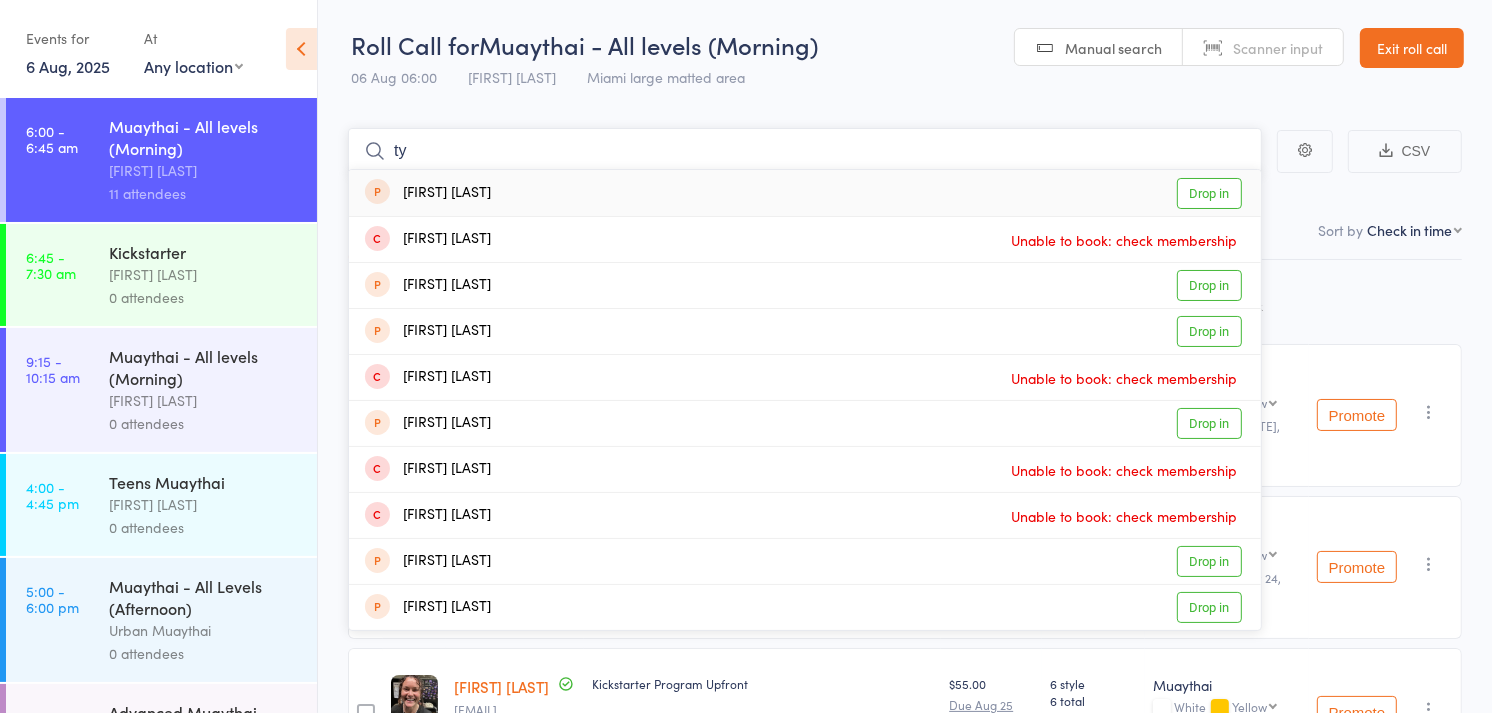 type on "t" 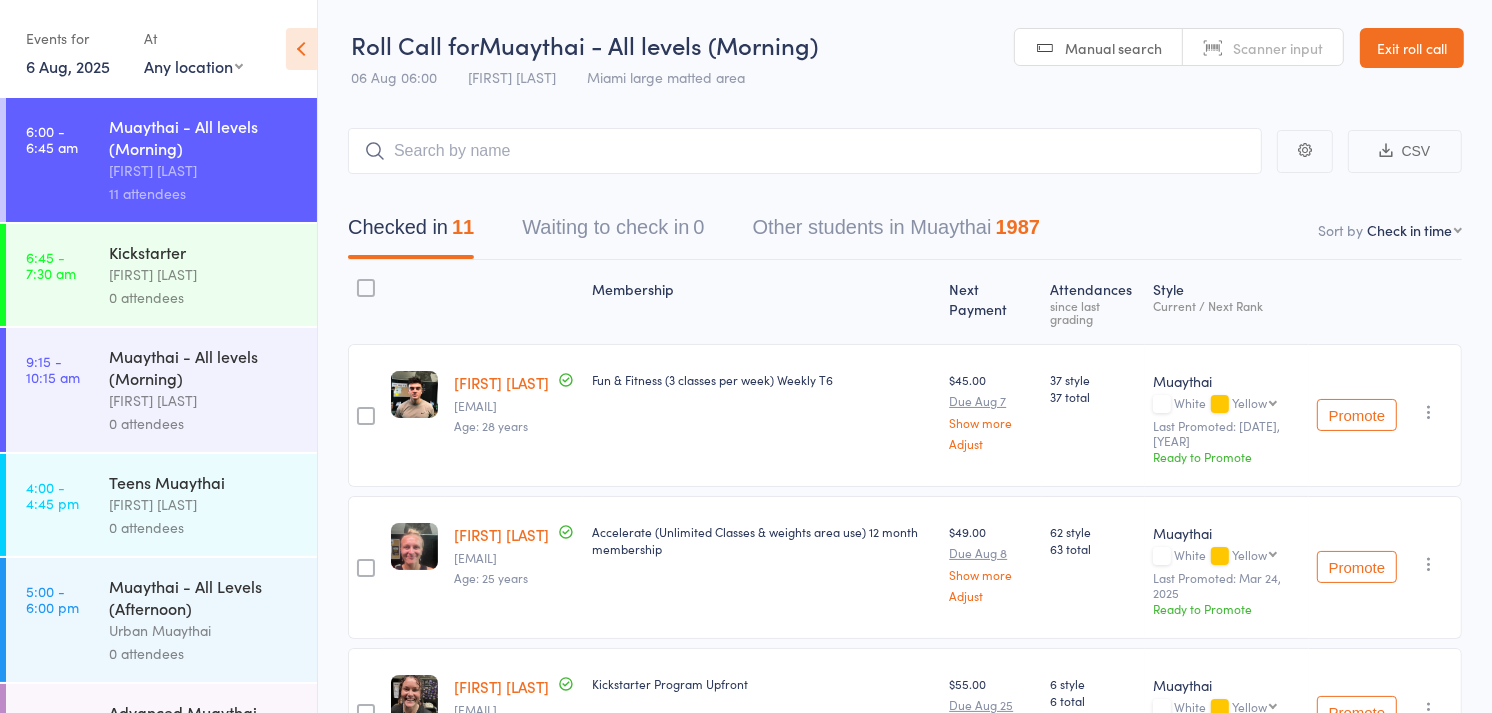 click on "Scanner input" at bounding box center (1263, 48) 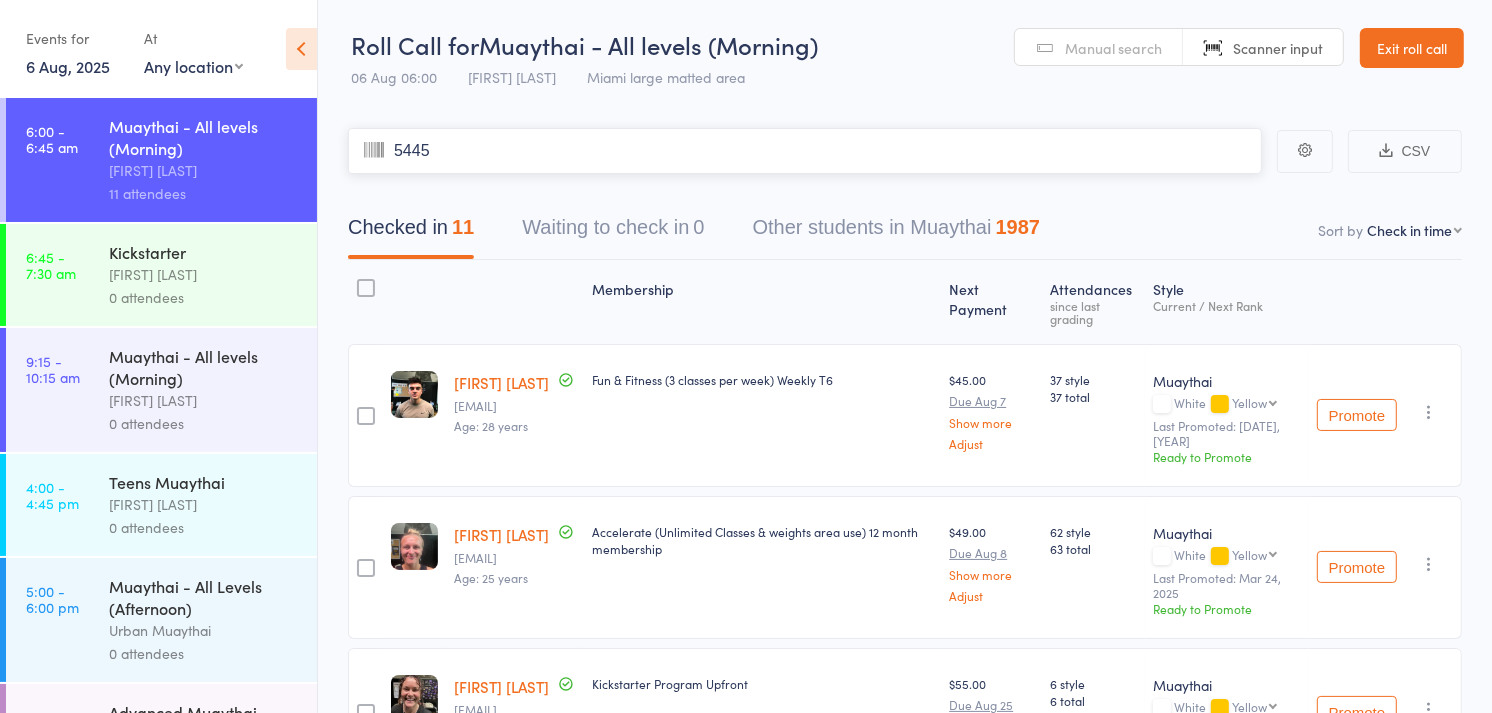 type on "5445" 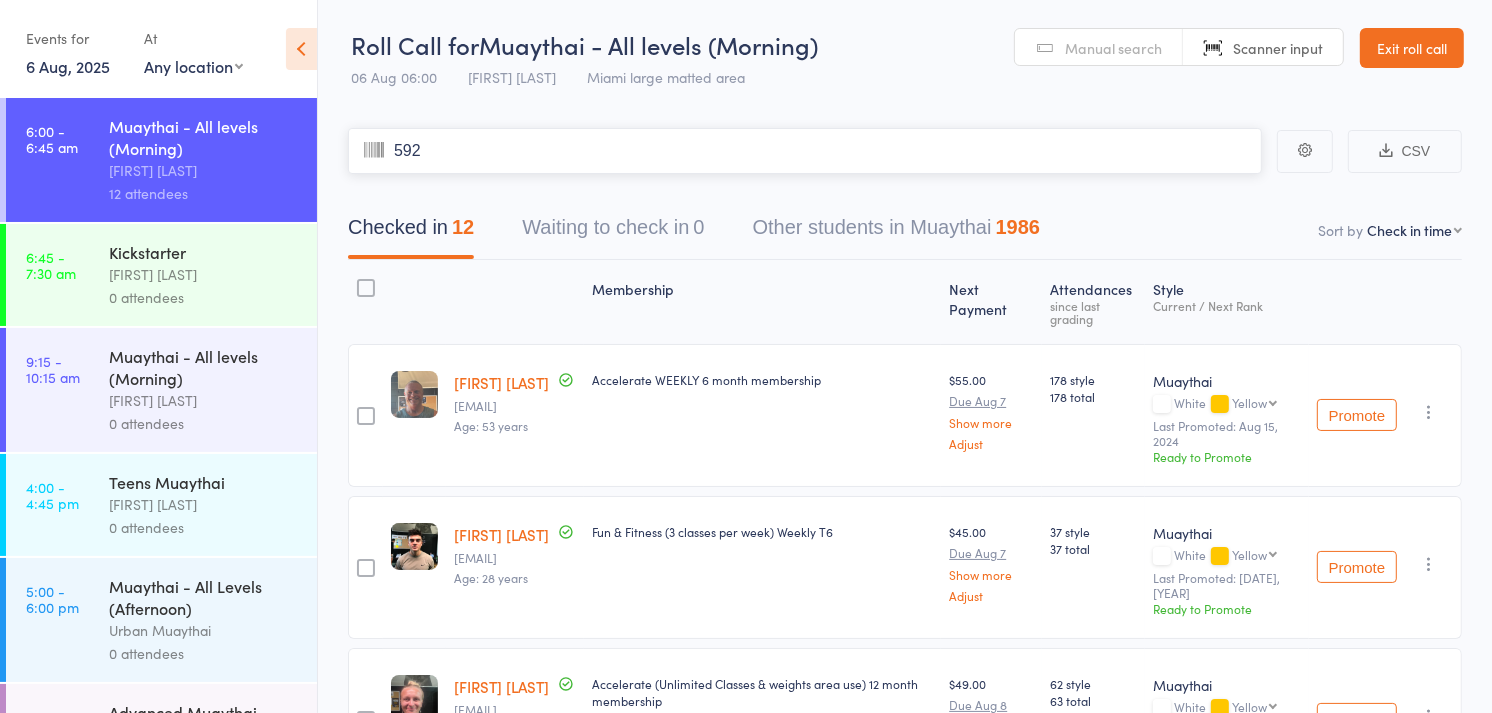 type on "5921" 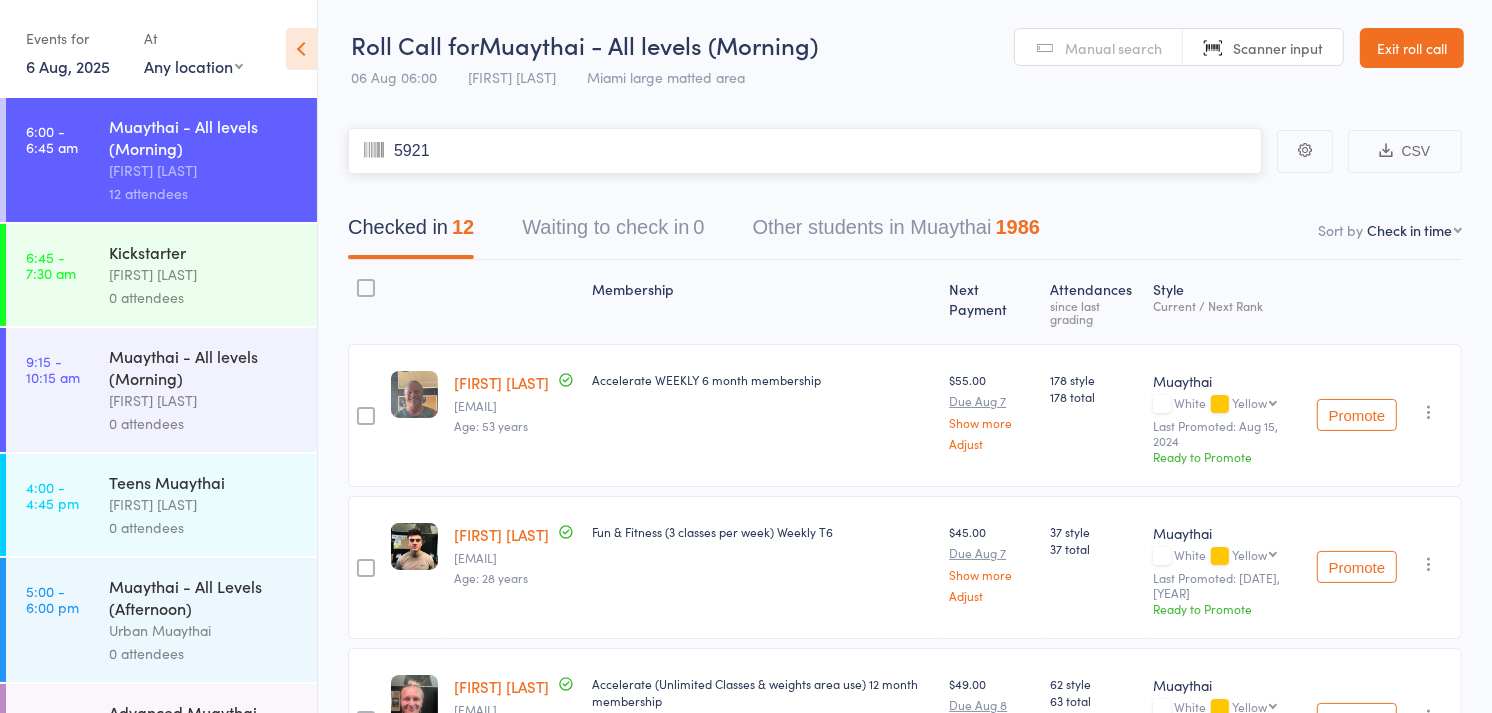 type 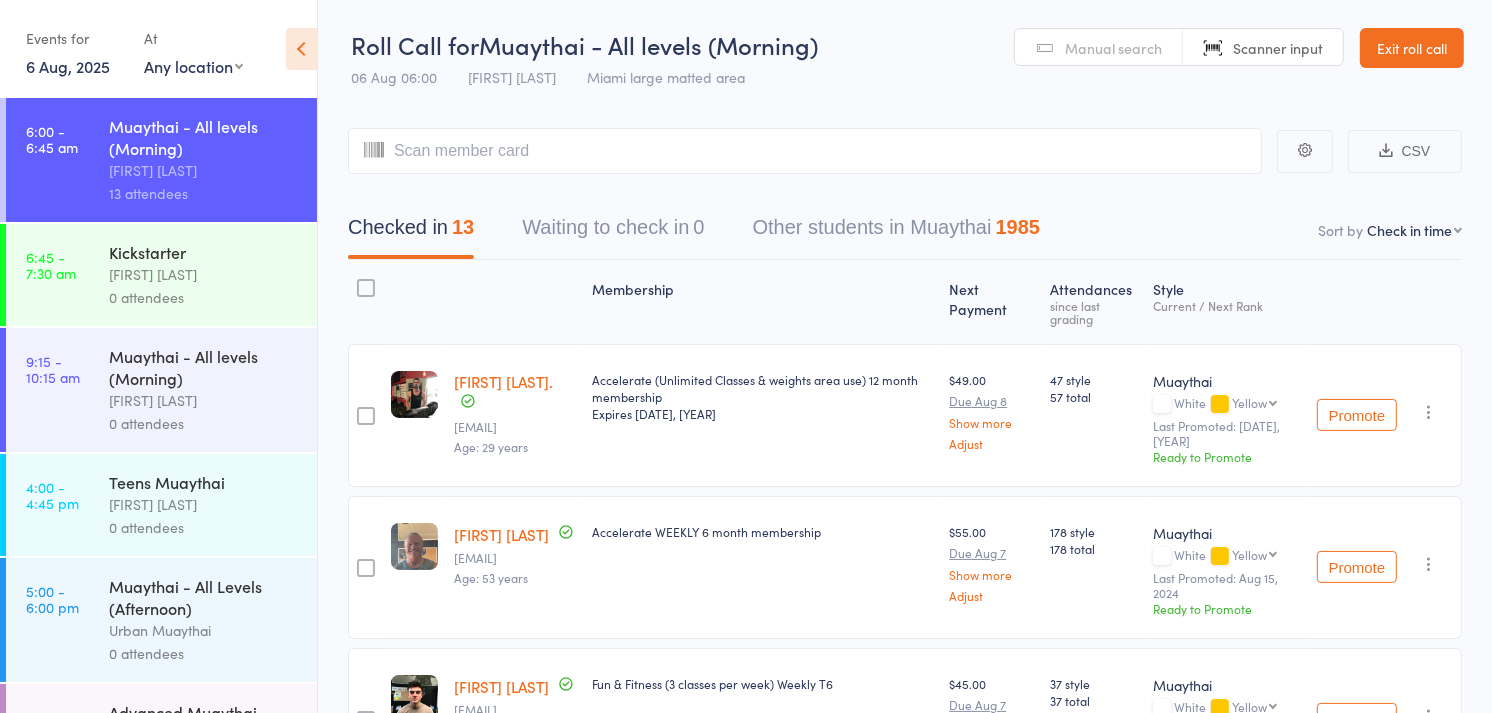 click on "[FIRST] [LAST]" at bounding box center [204, 274] 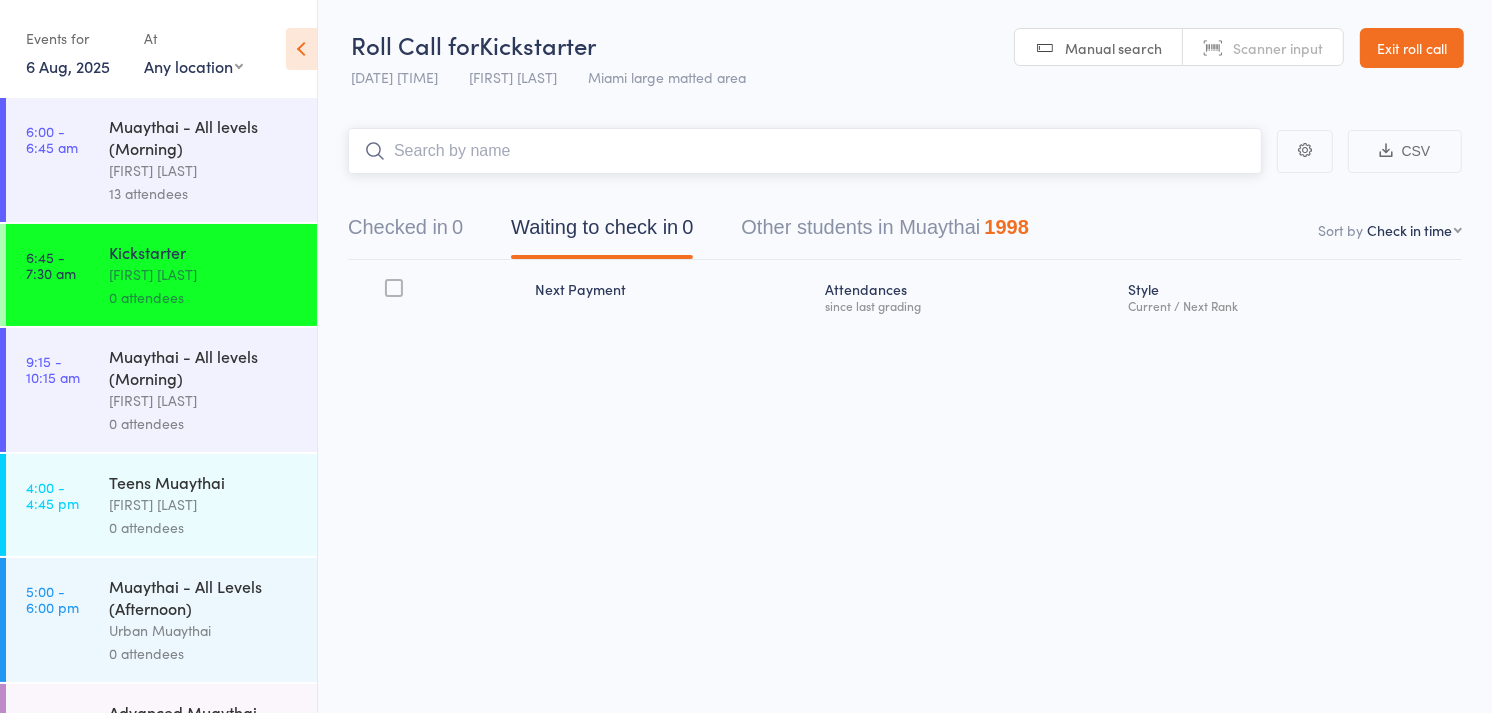 click on "Checked in  0" at bounding box center (405, 232) 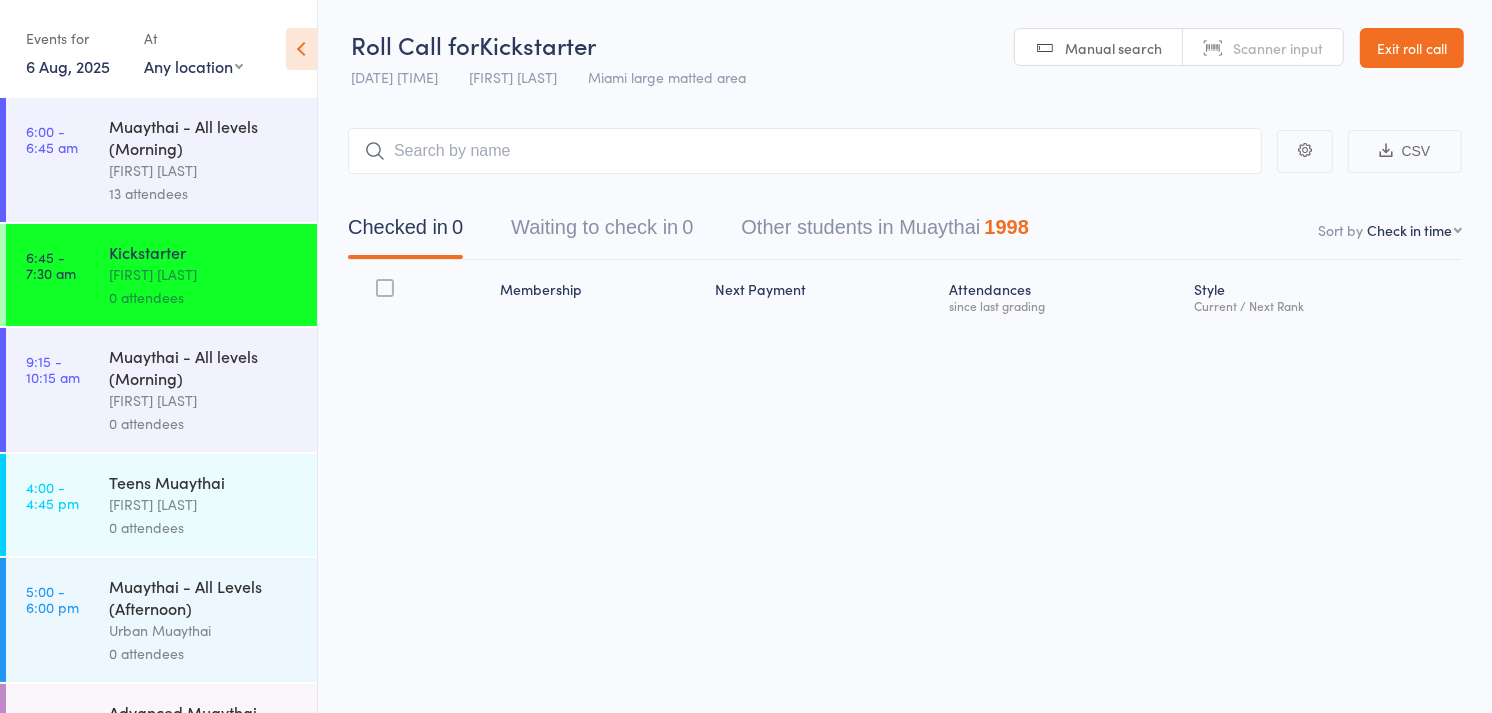 click on "Scanner input" at bounding box center (1263, 48) 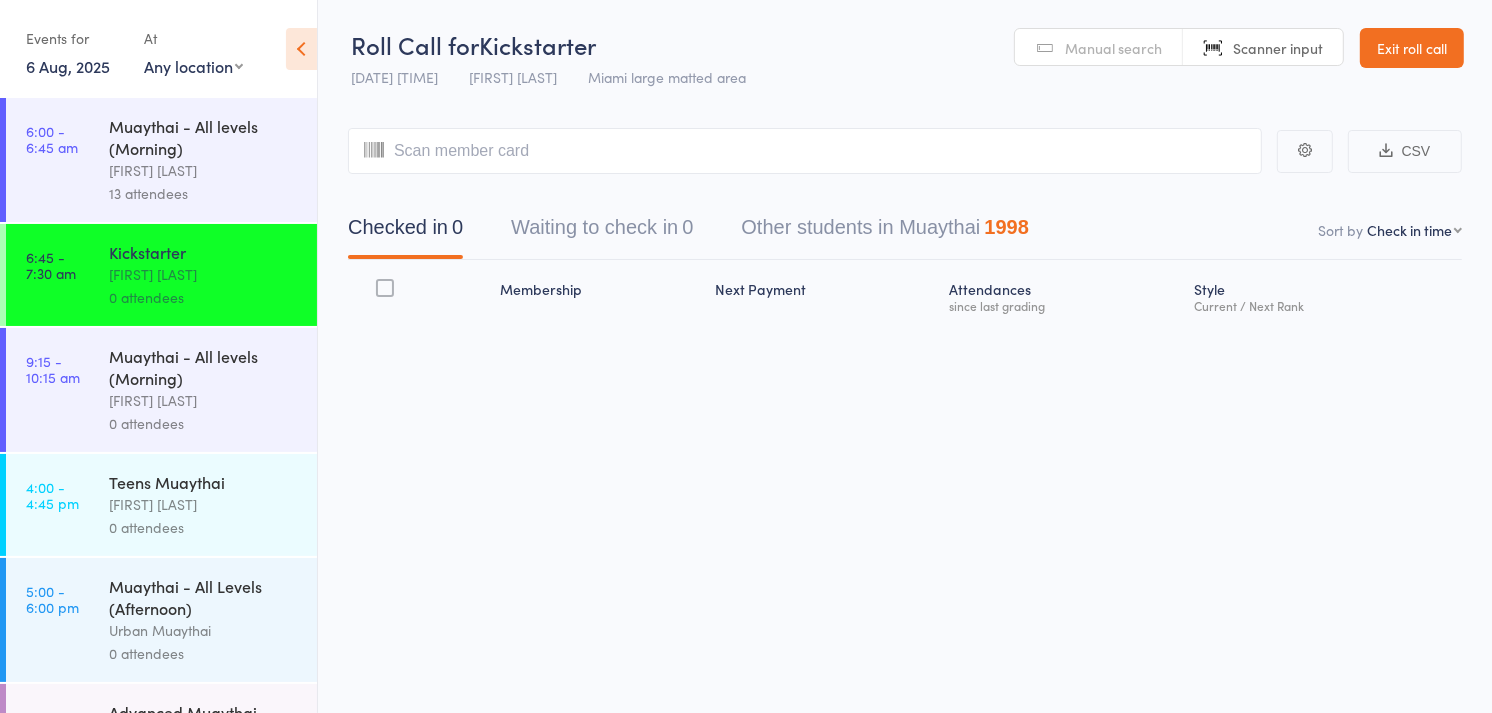 click on "Muaythai - All levels (Morning)" at bounding box center [204, 137] 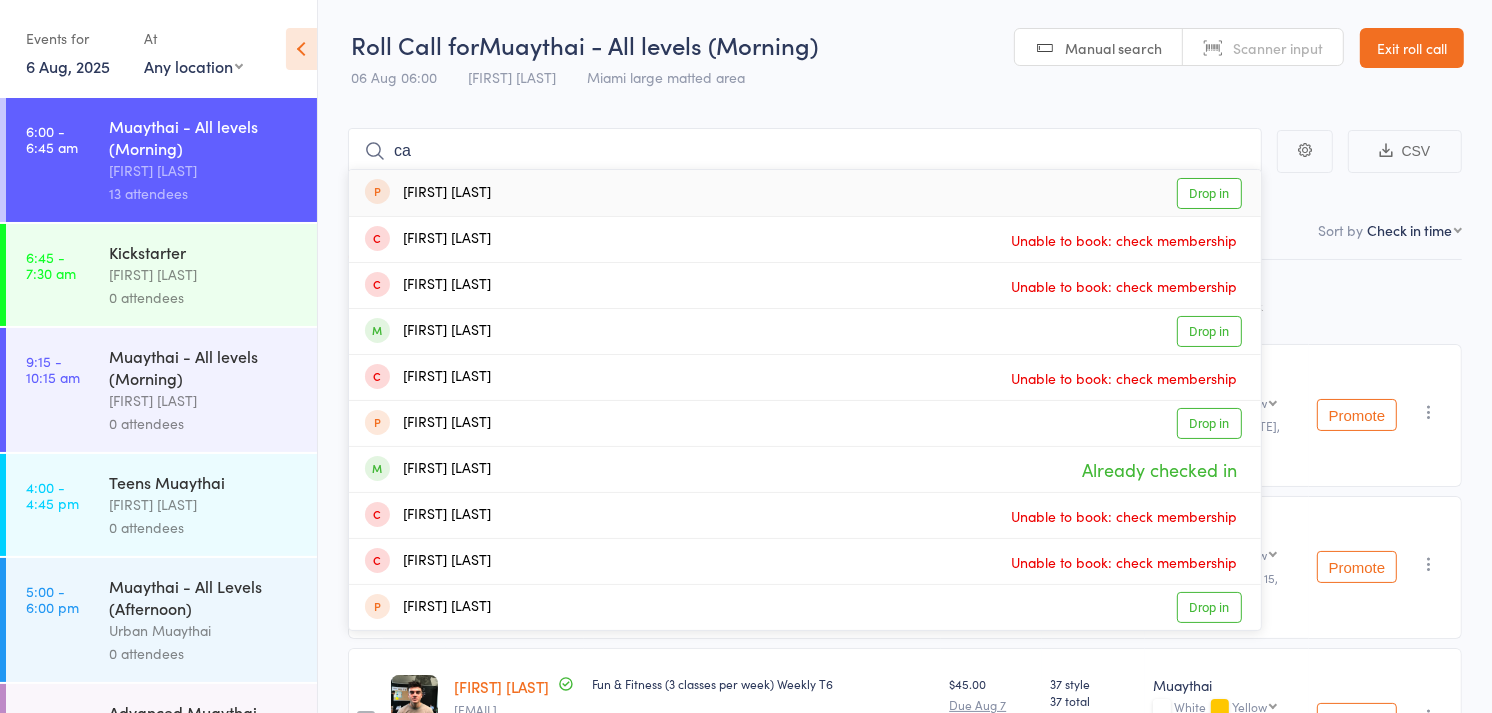 type on "c" 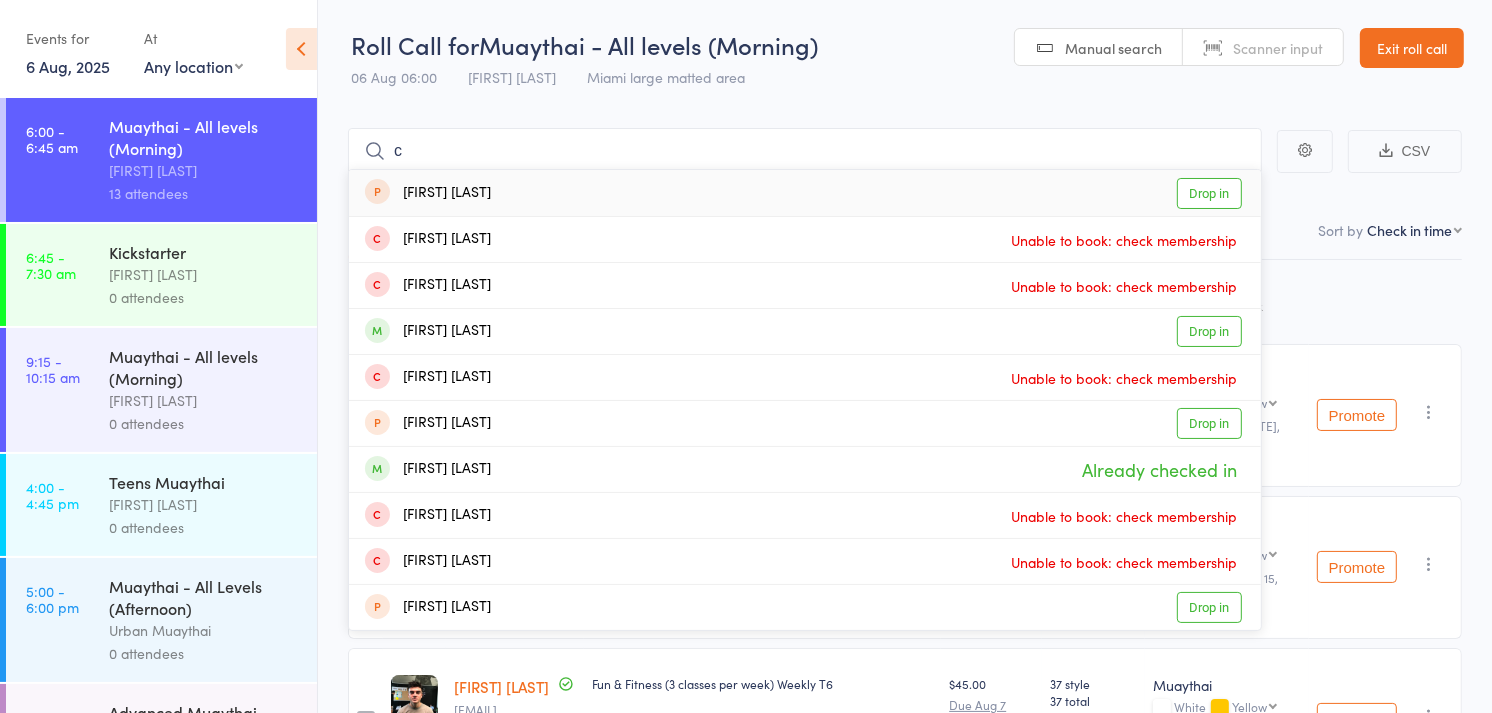 type 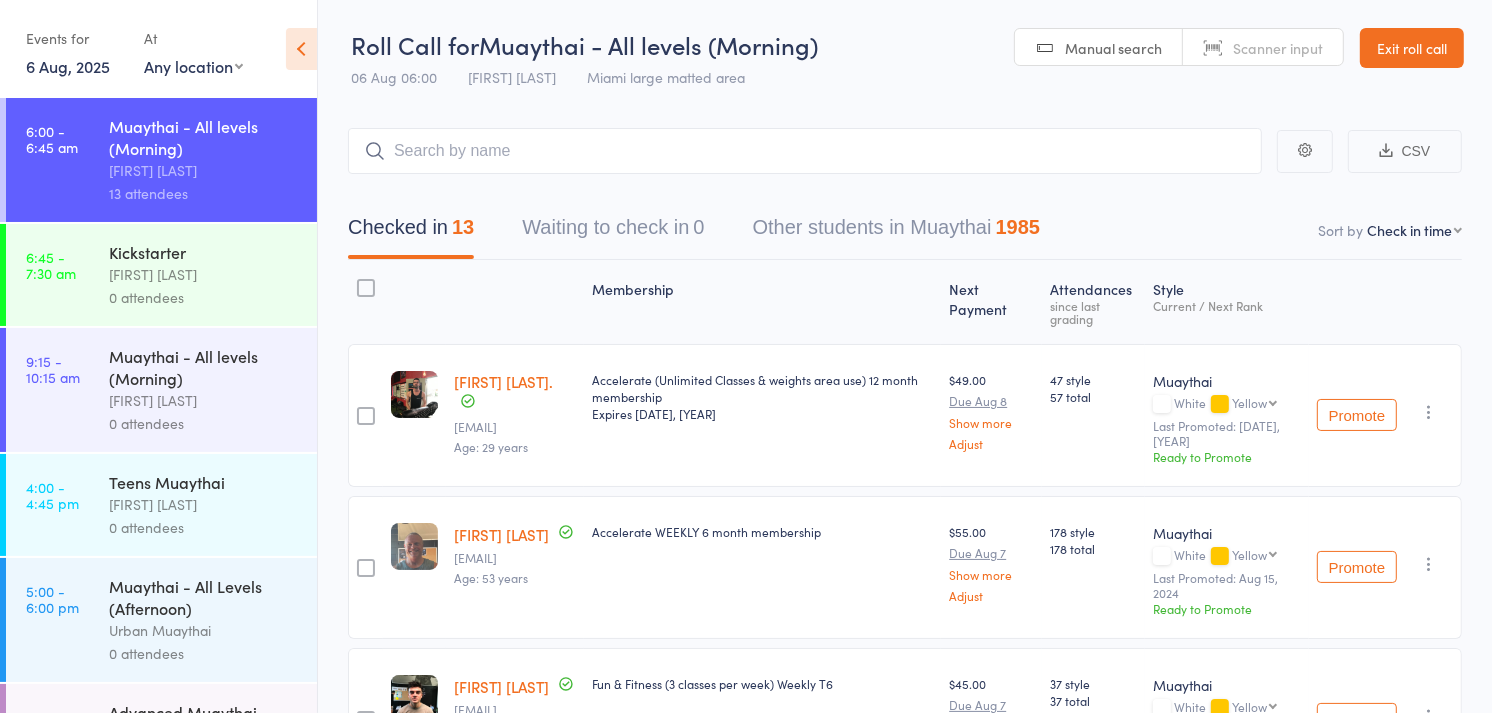 click on "[FIRST] [LAST]" at bounding box center [204, 274] 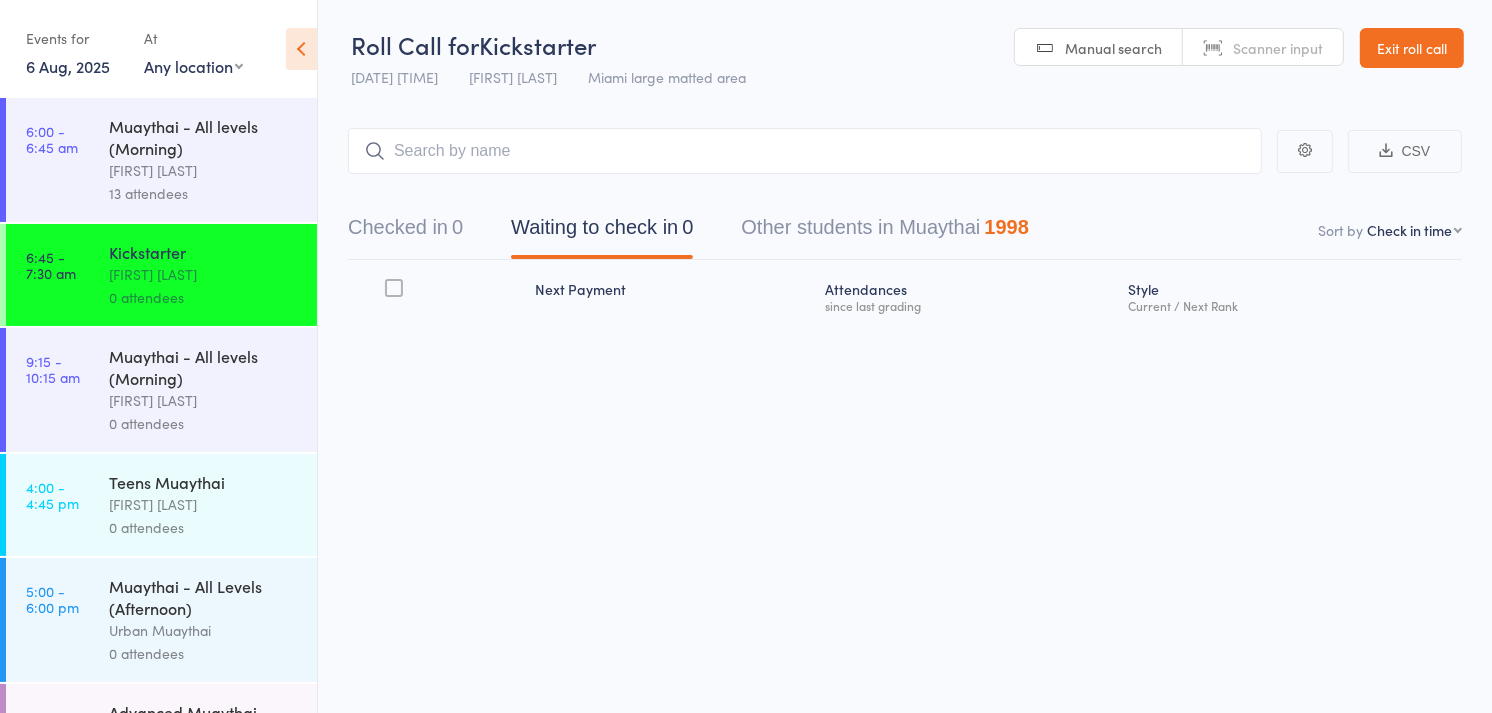 click on "Scanner input" at bounding box center [1278, 48] 